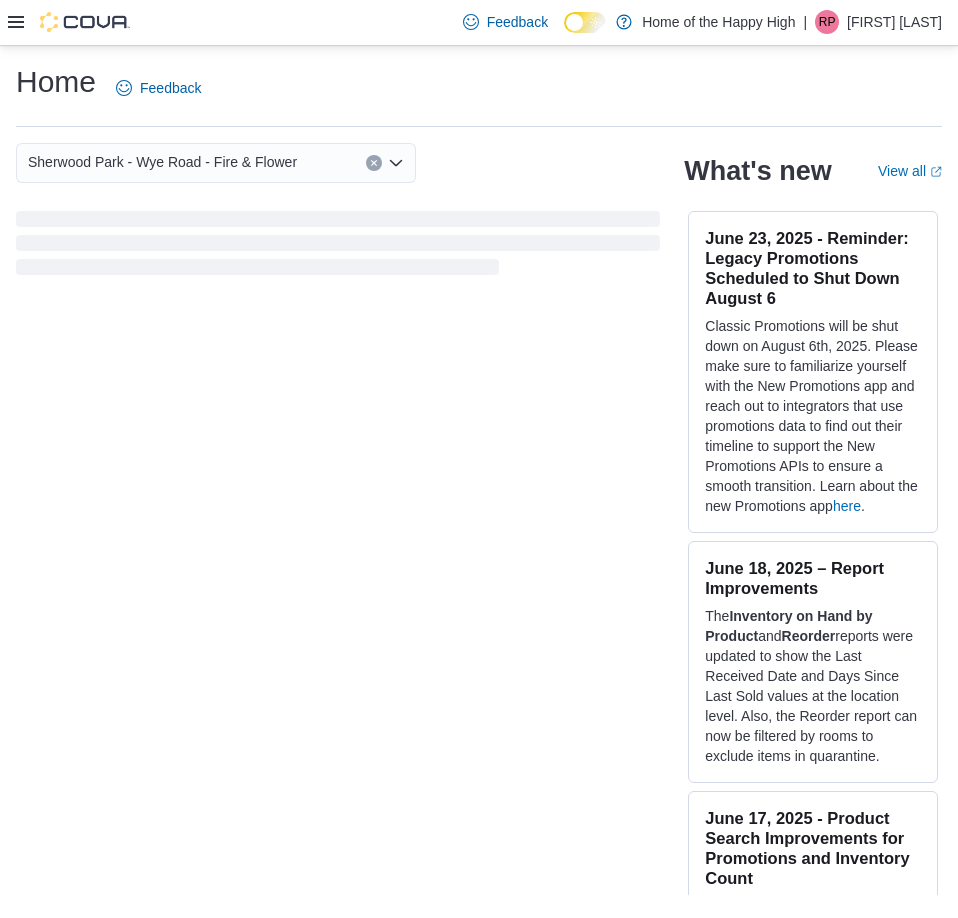 scroll, scrollTop: 0, scrollLeft: 0, axis: both 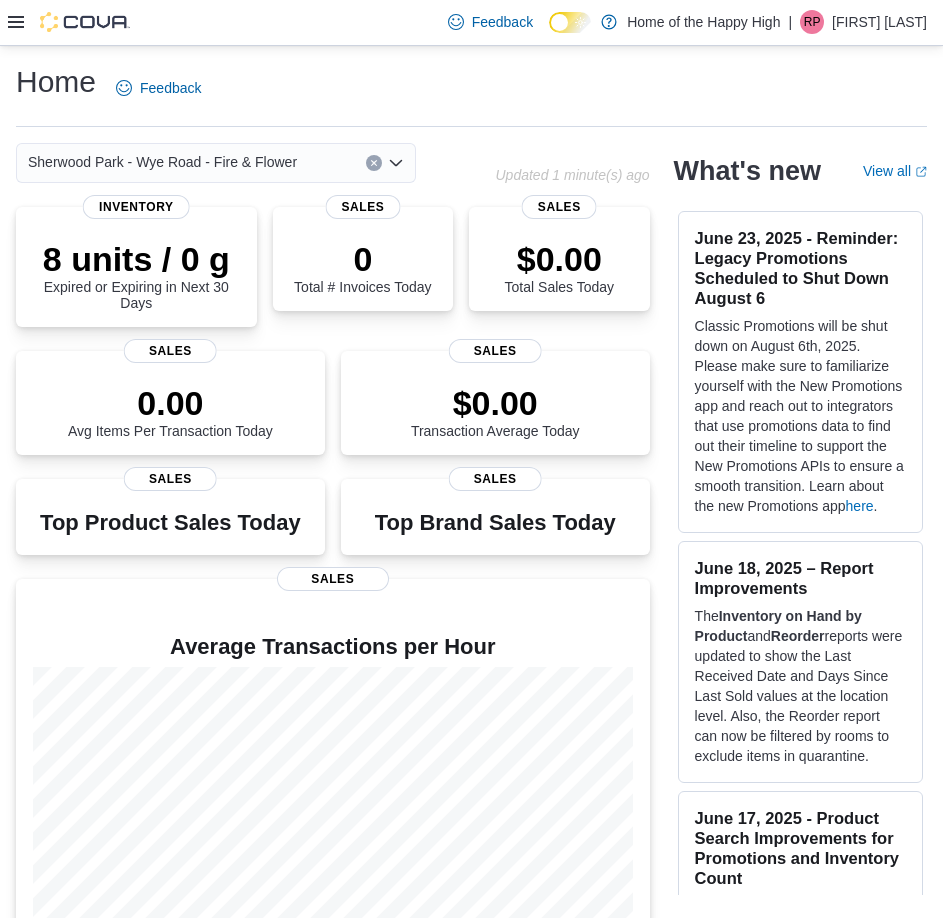 click 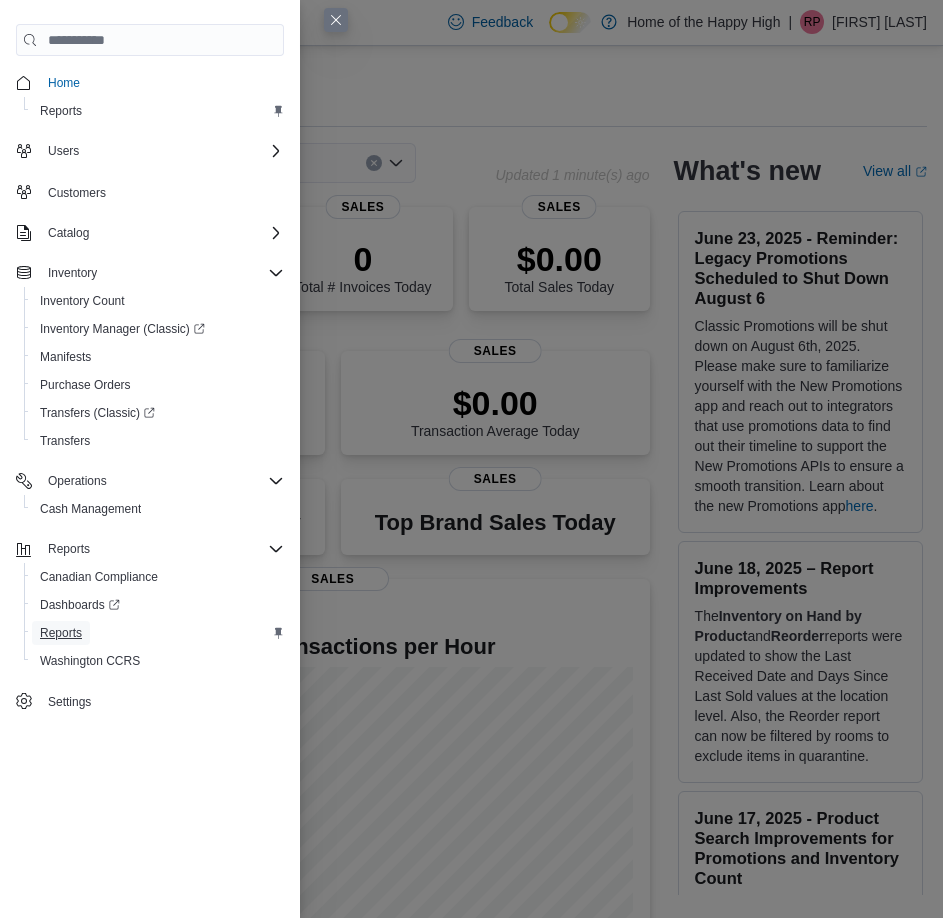 click on "Reports" at bounding box center (61, 633) 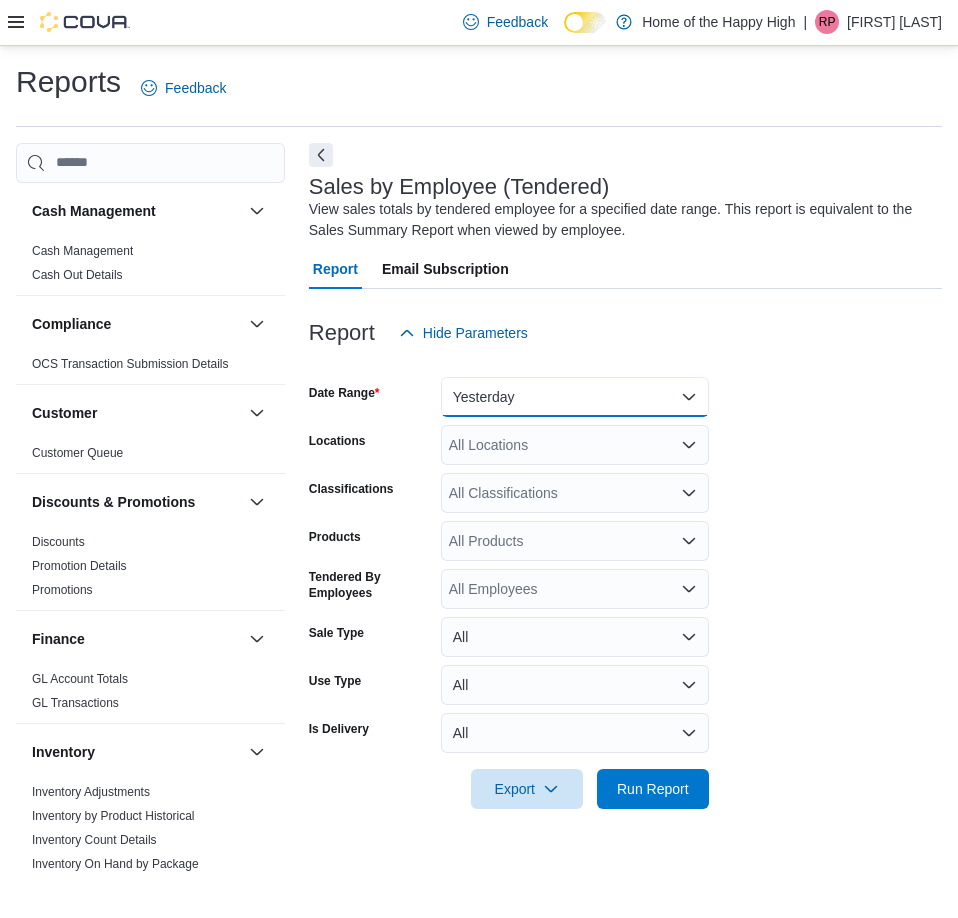 click on "Yesterday" at bounding box center (575, 397) 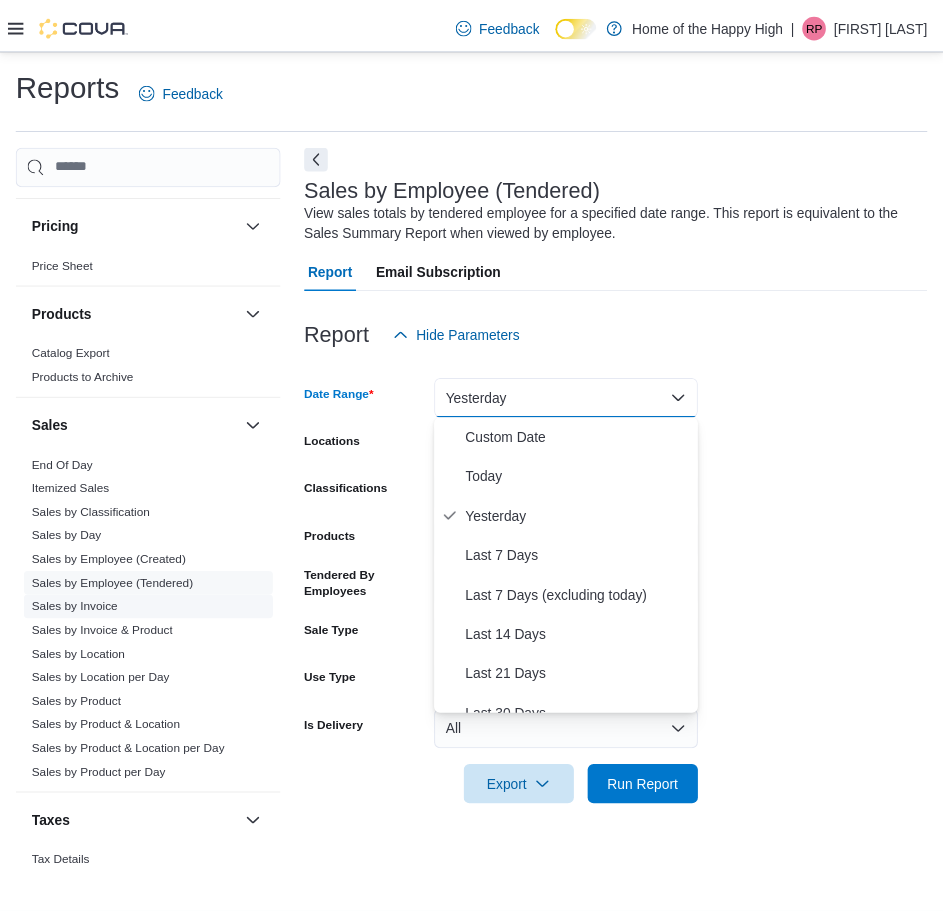 scroll, scrollTop: 1143, scrollLeft: 0, axis: vertical 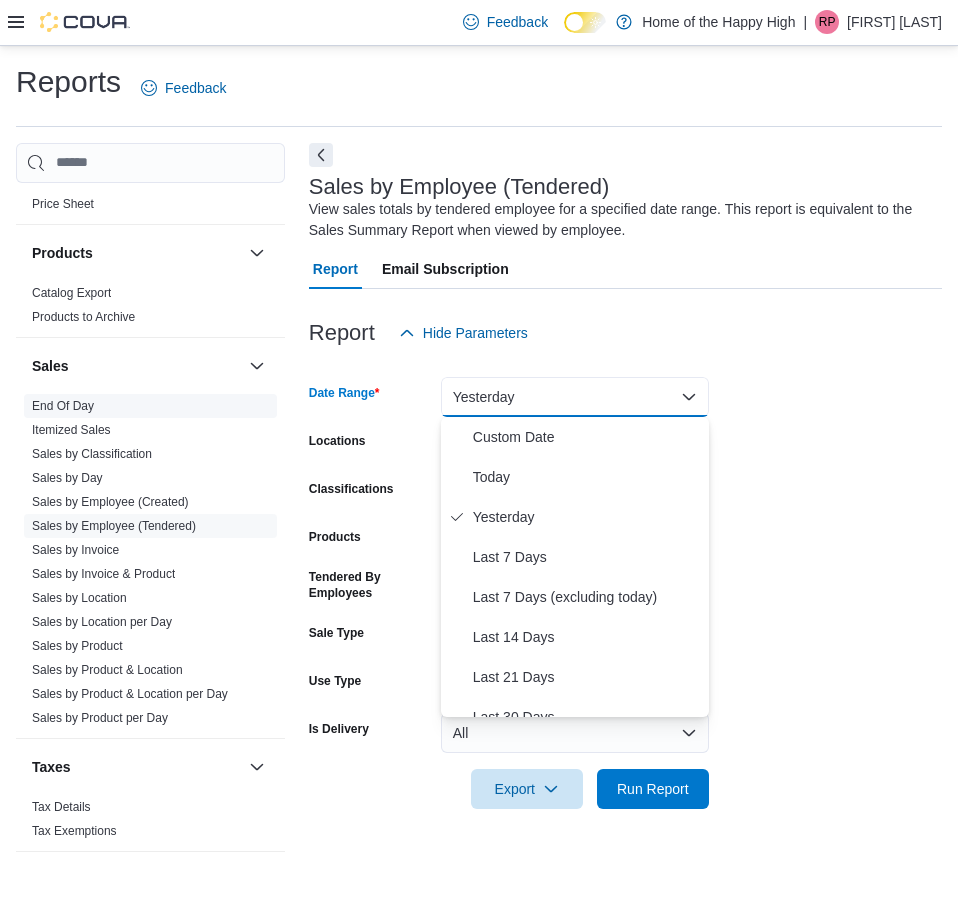 click on "End Of Day" at bounding box center [63, 406] 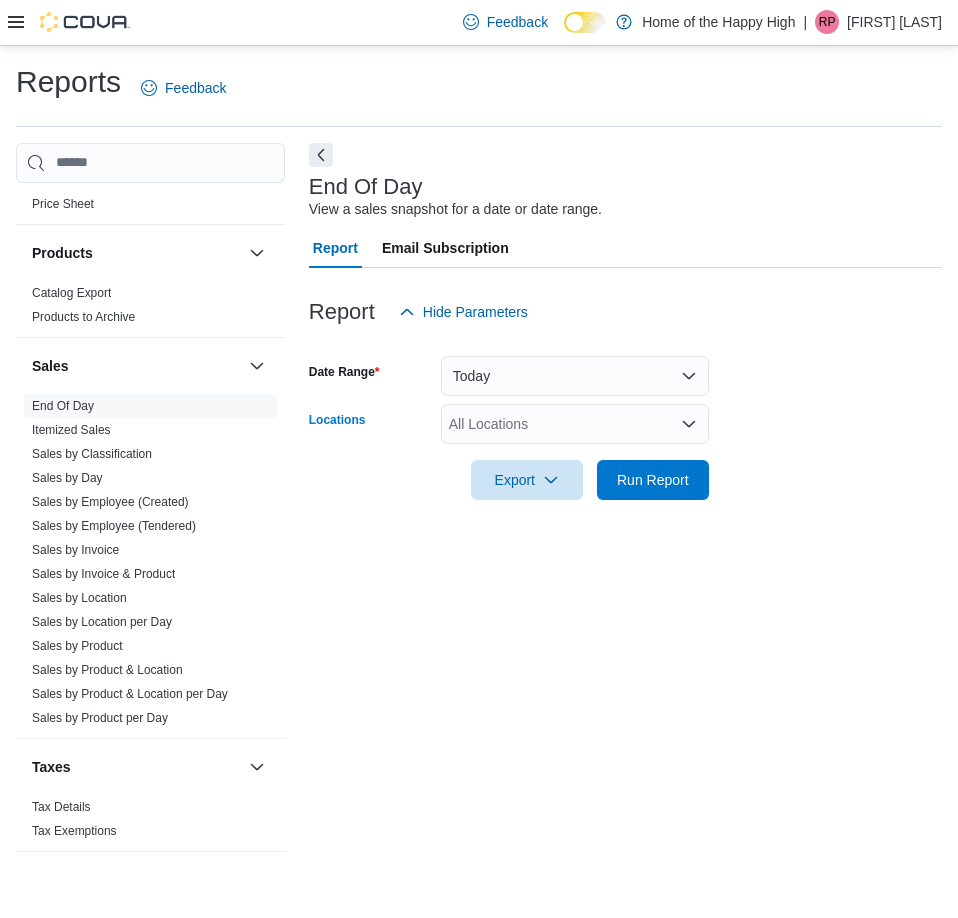 click on "All Locations" at bounding box center (575, 424) 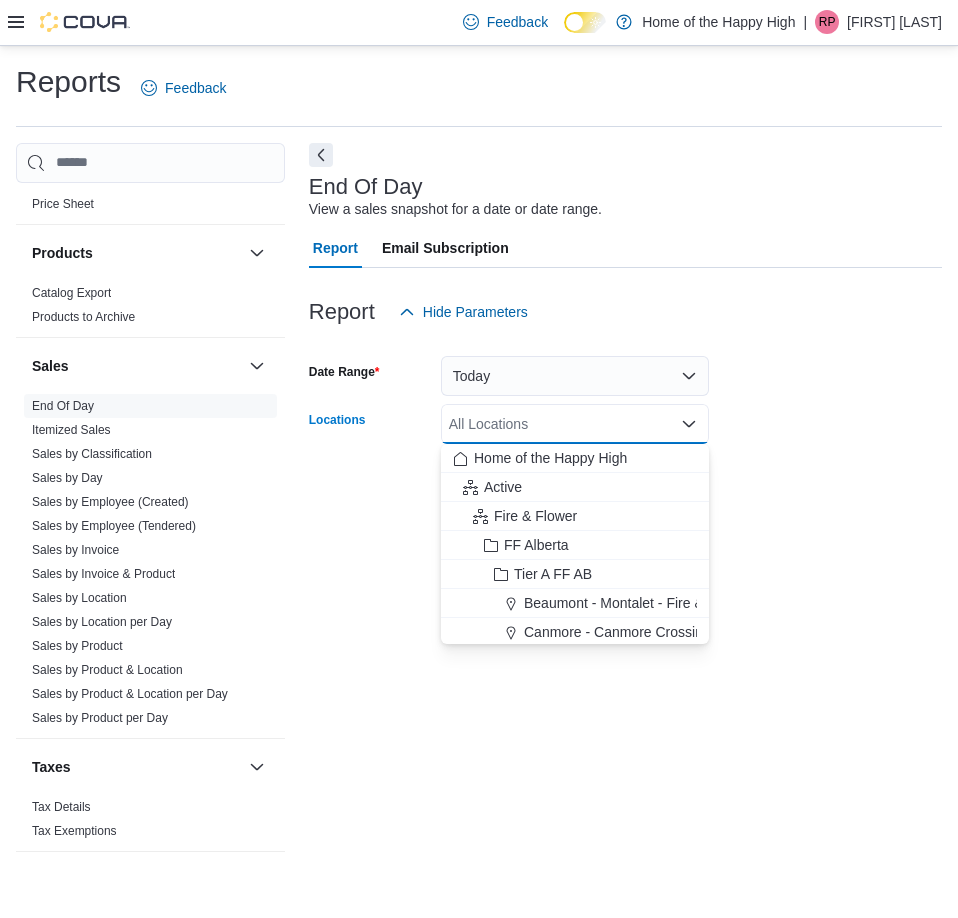 type on "*" 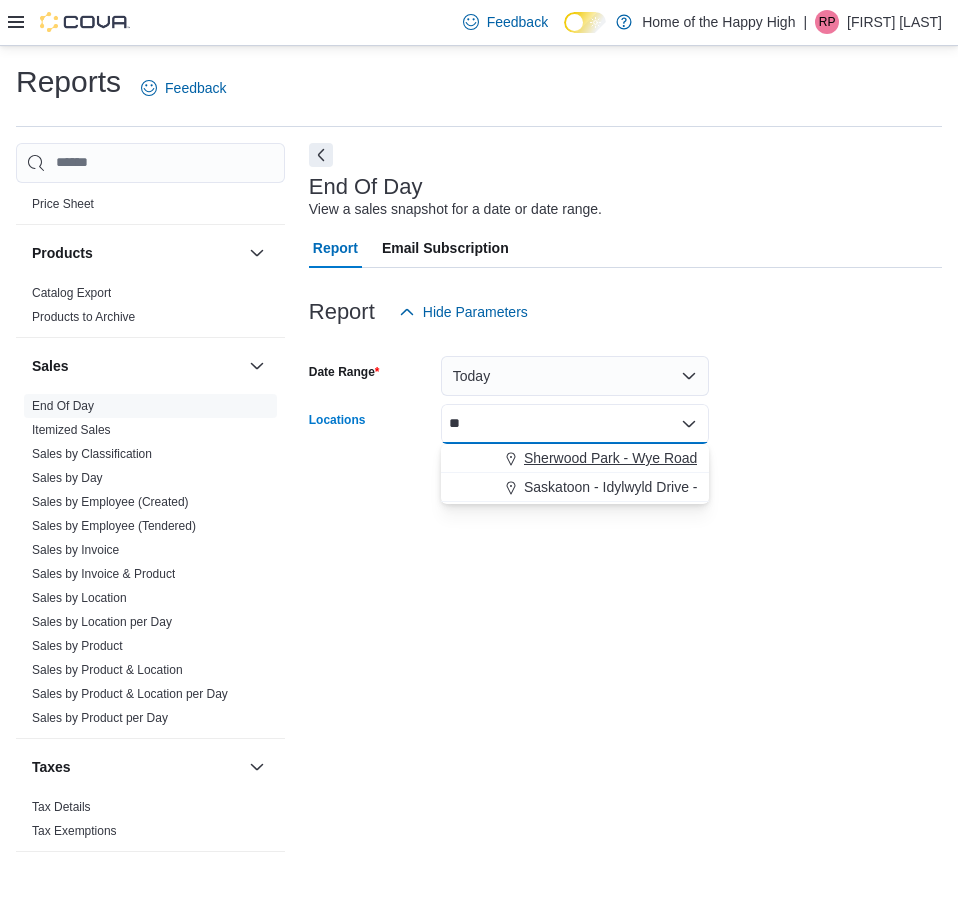 type on "**" 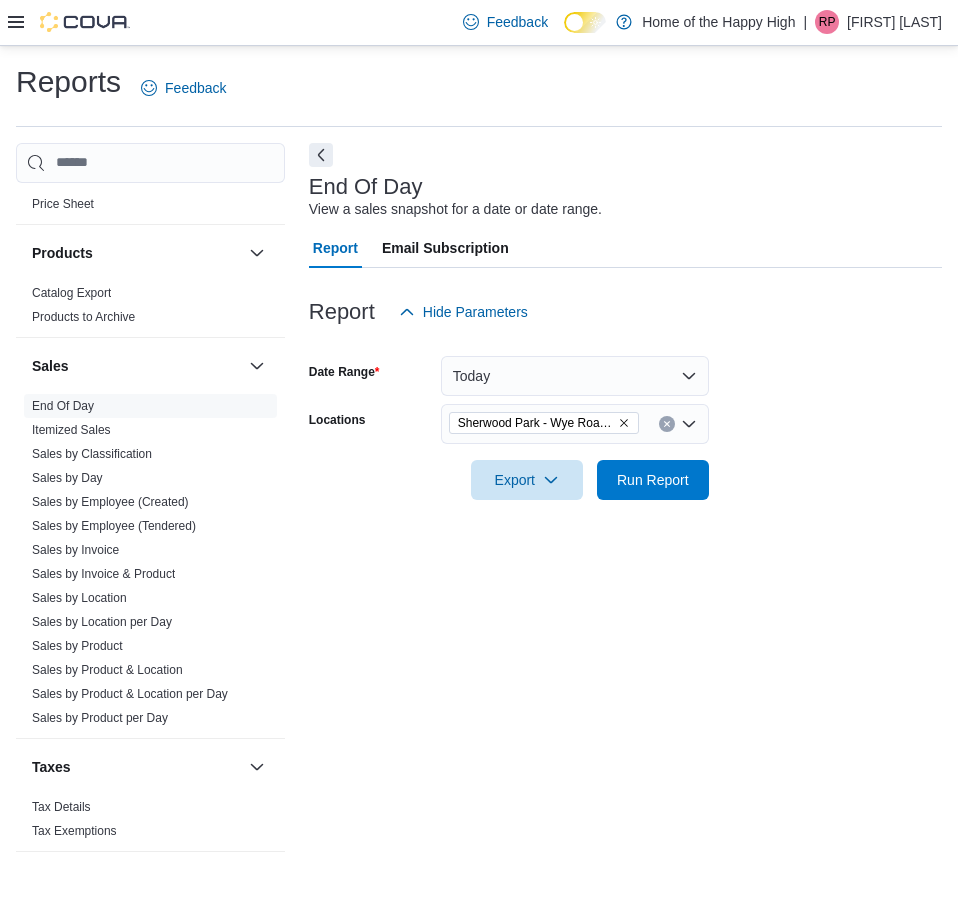 click on "Date Range Today Locations [CITY] - [STREET] - Fire & Flower Export  Run Report" at bounding box center [625, 416] 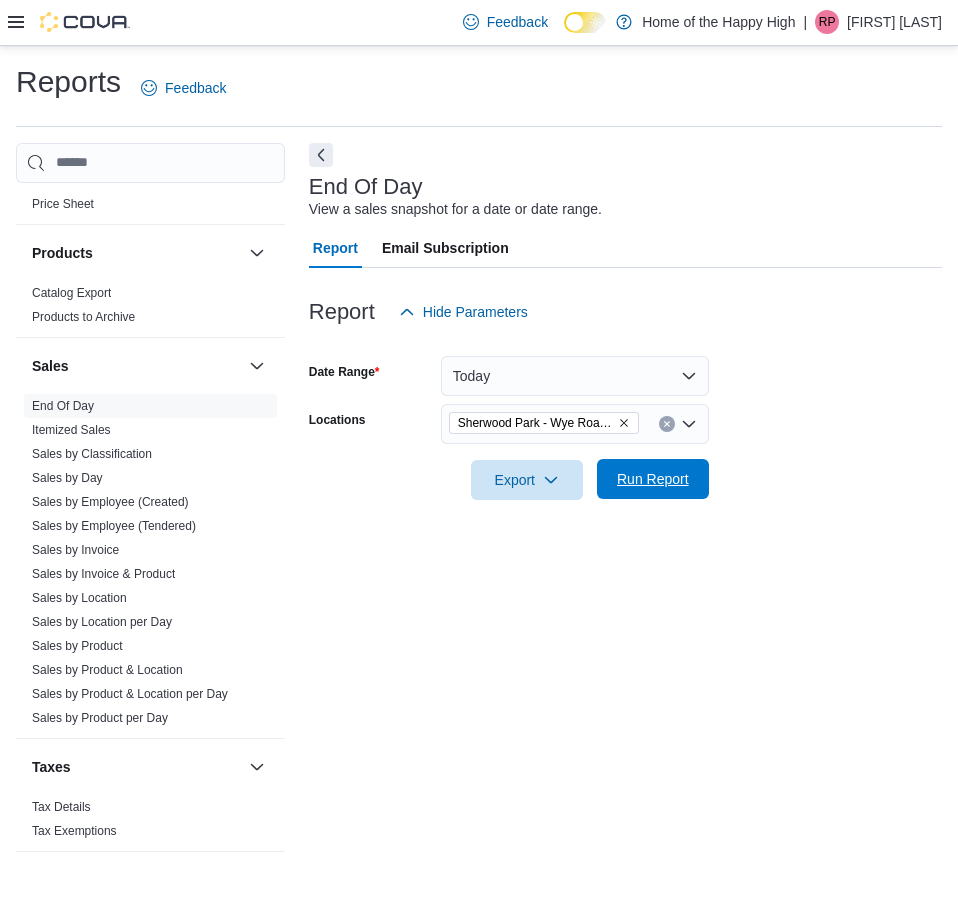 click on "Run Report" at bounding box center (653, 479) 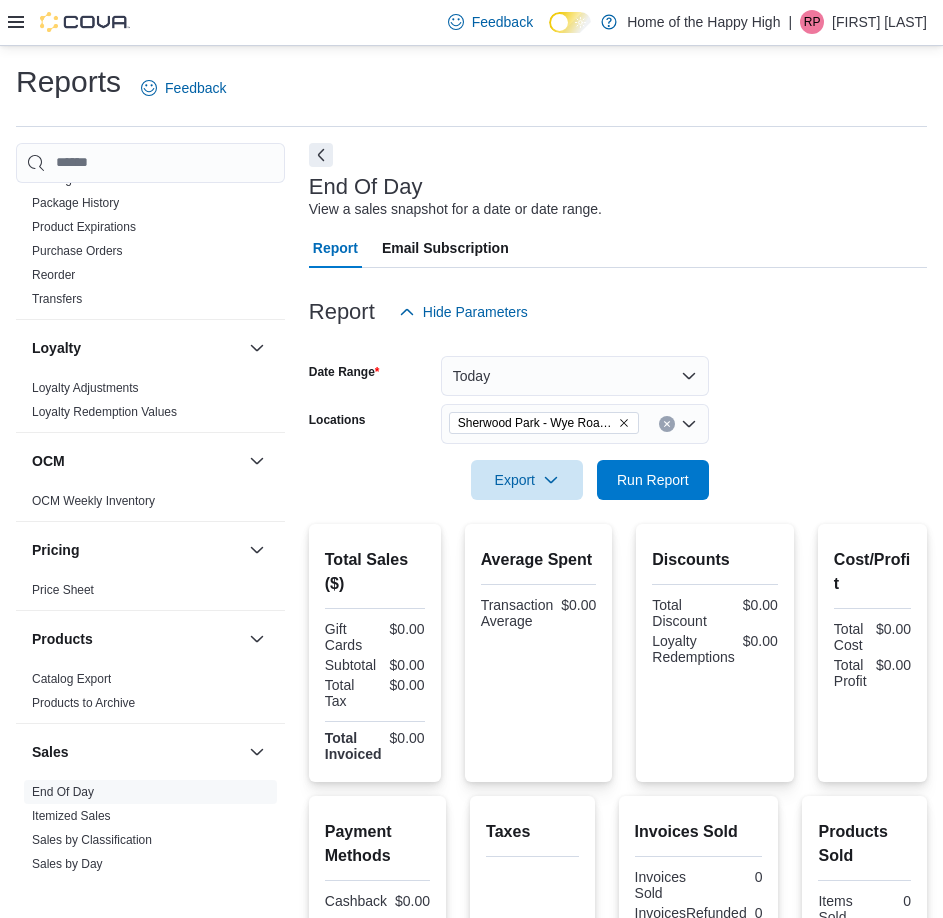 scroll, scrollTop: 743, scrollLeft: 0, axis: vertical 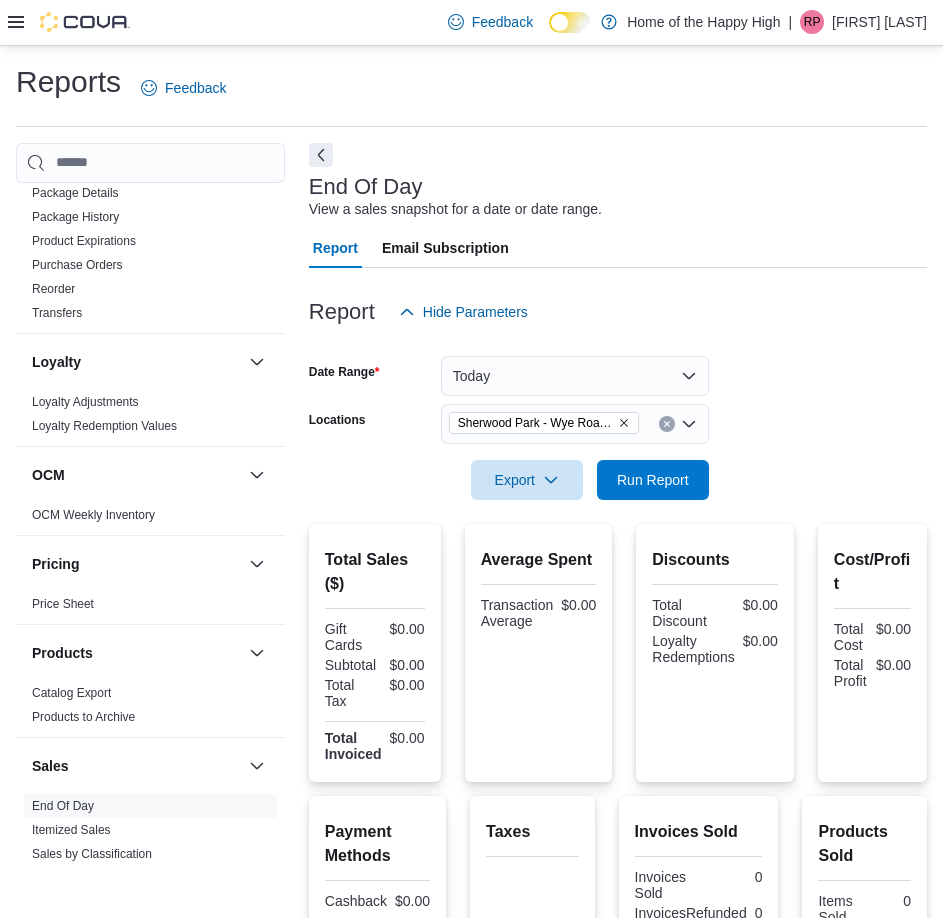 click 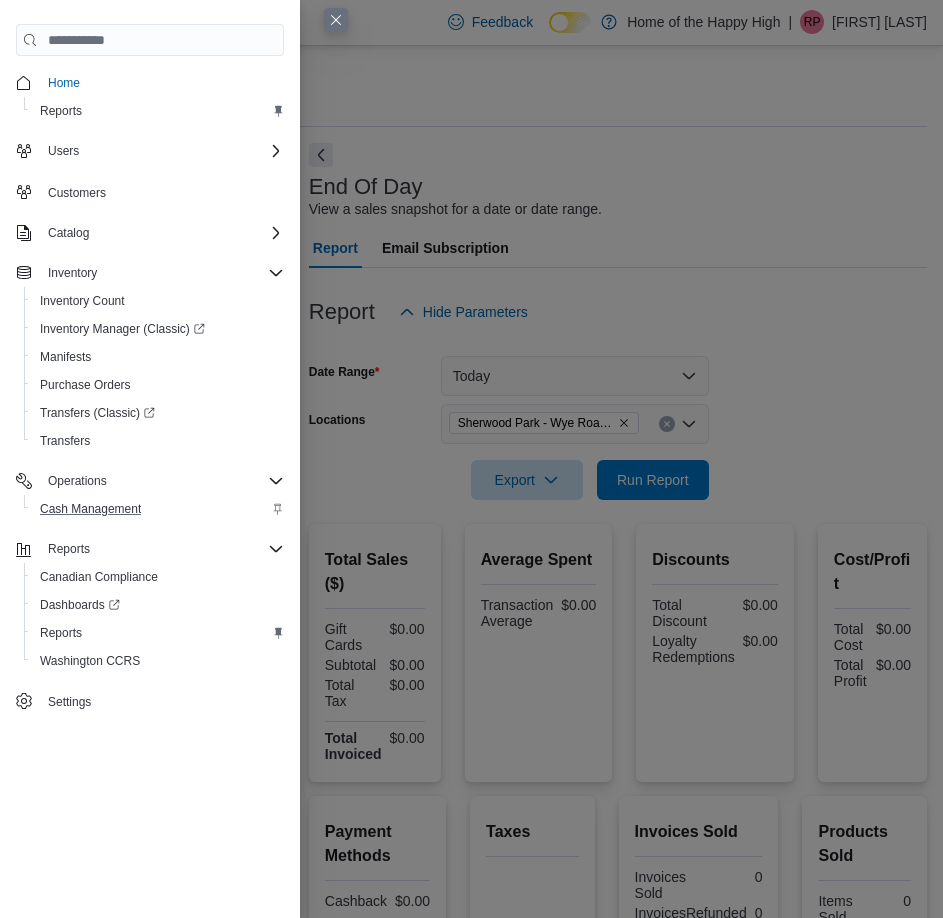 click on "Cash Management" at bounding box center (158, 509) 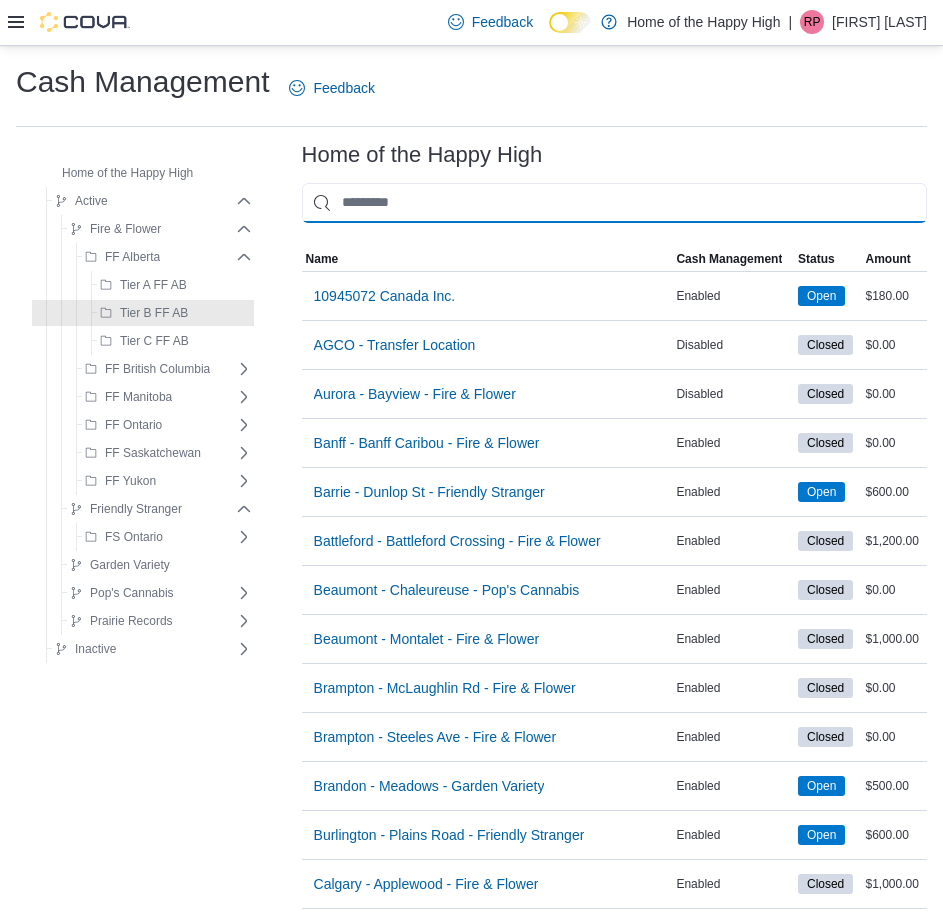 click at bounding box center (614, 203) 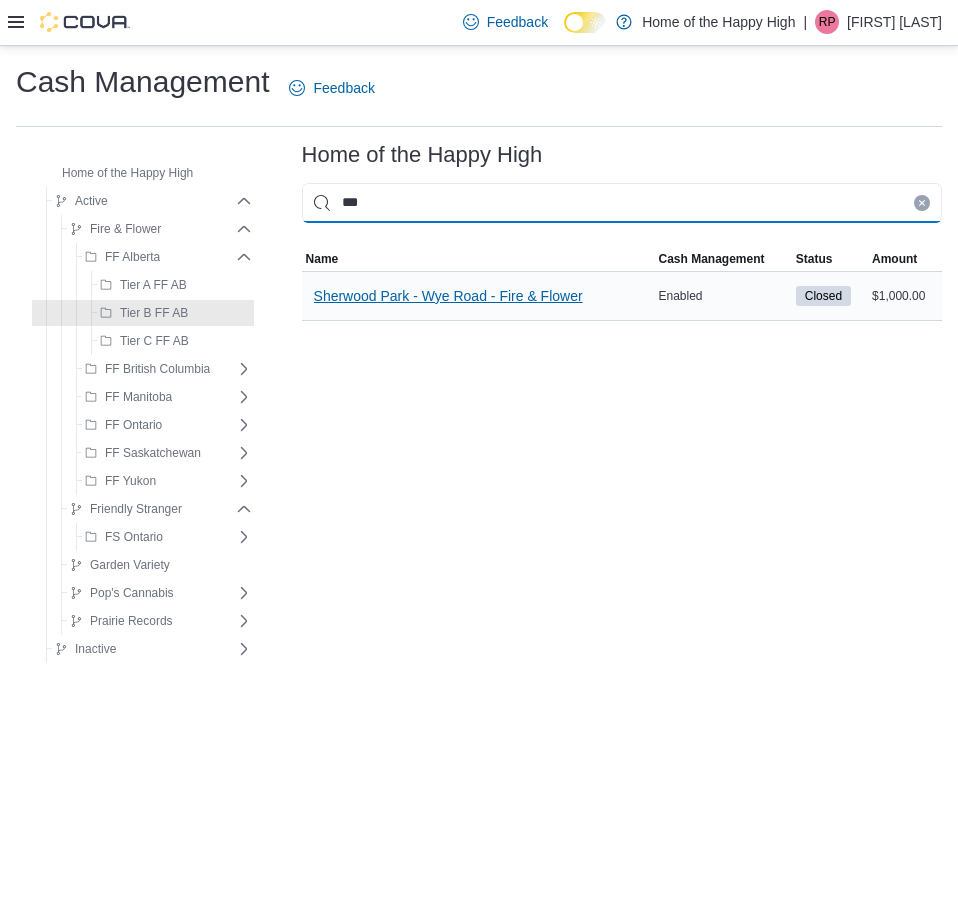 type on "***" 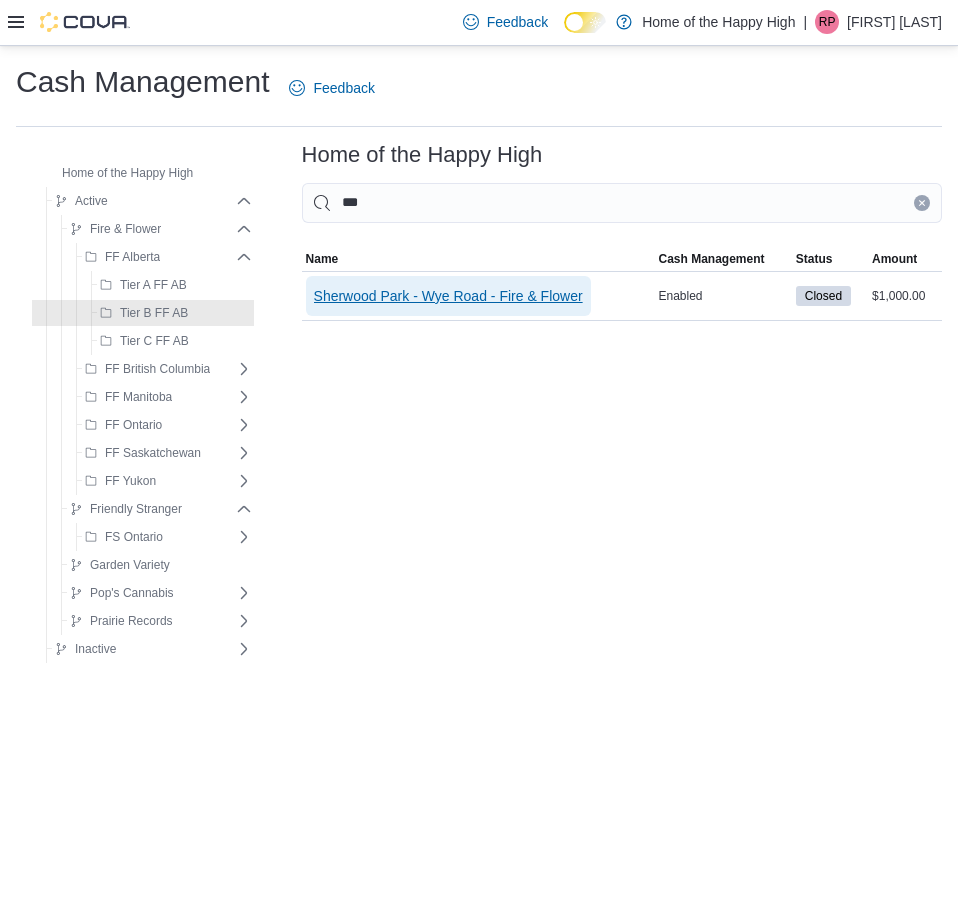 click on "Sherwood Park - Wye Road - Fire & Flower" at bounding box center [448, 296] 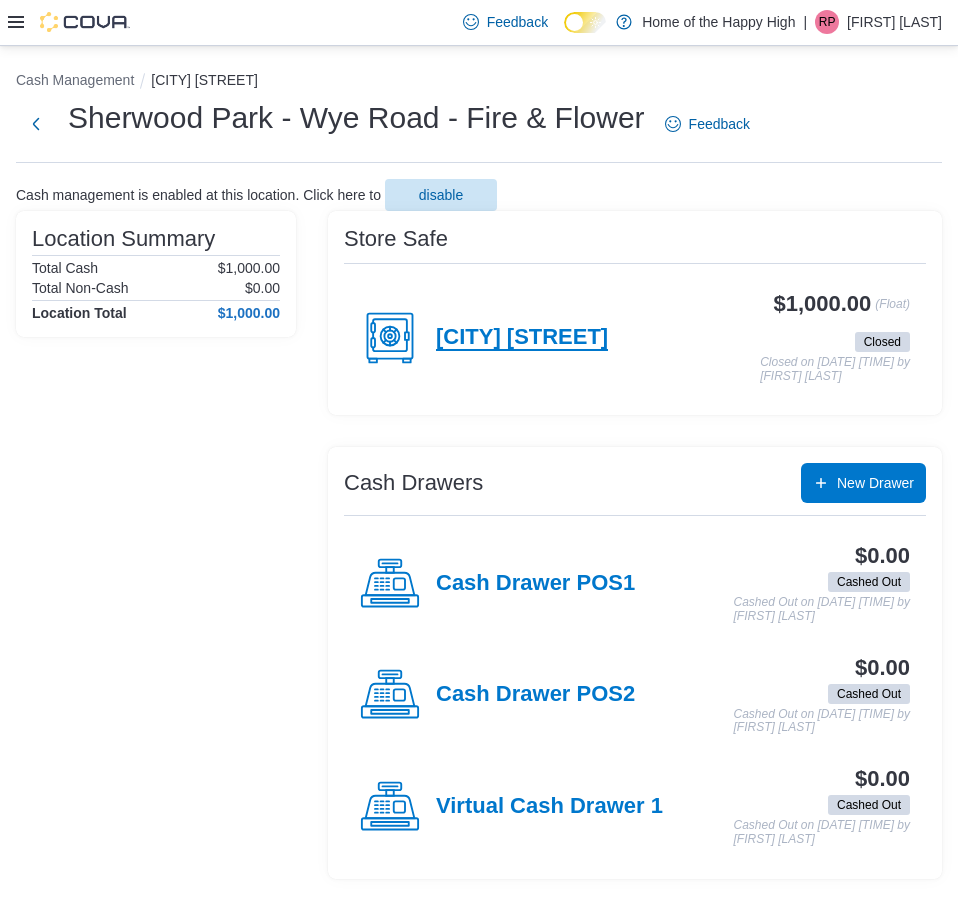 click on "[CITY] [STREET]" at bounding box center (522, 338) 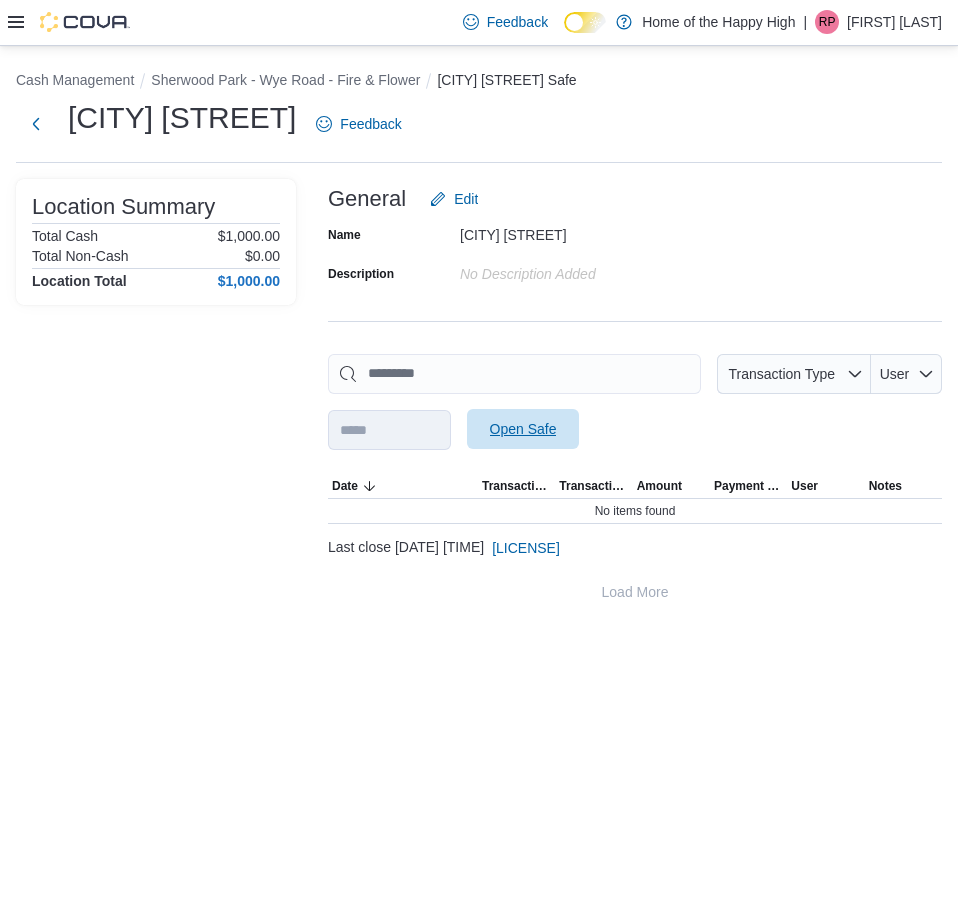 click on "Open Safe" at bounding box center [523, 429] 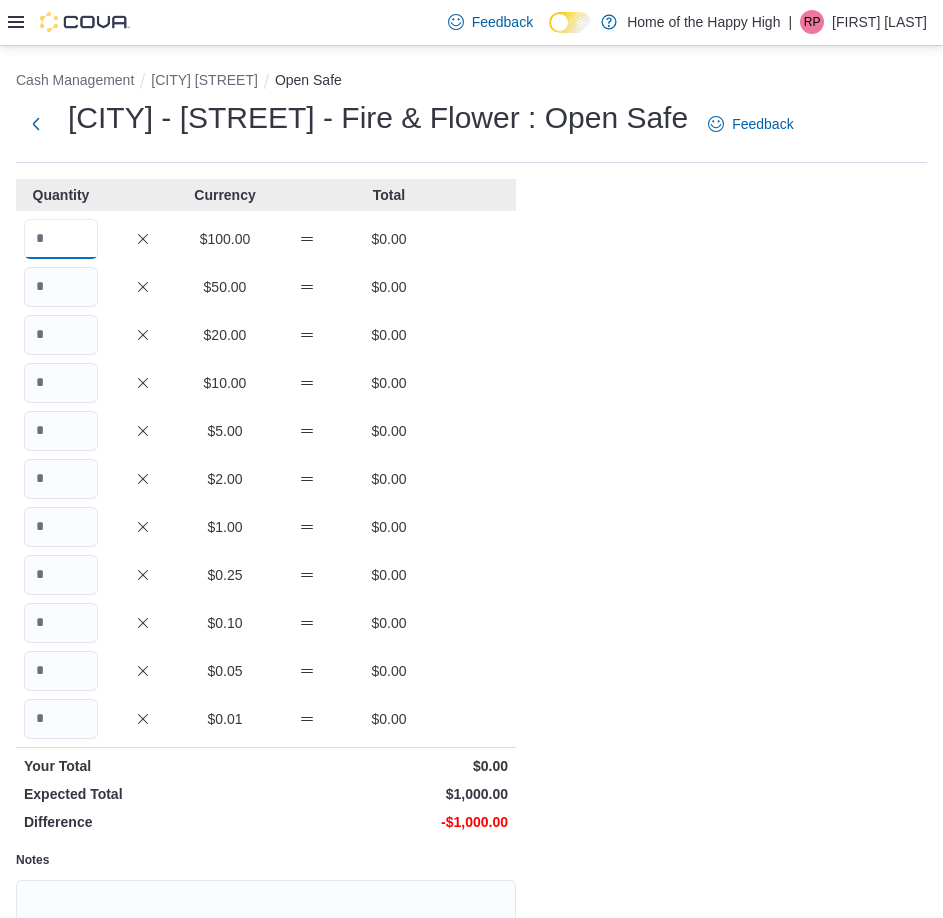 click at bounding box center (61, 239) 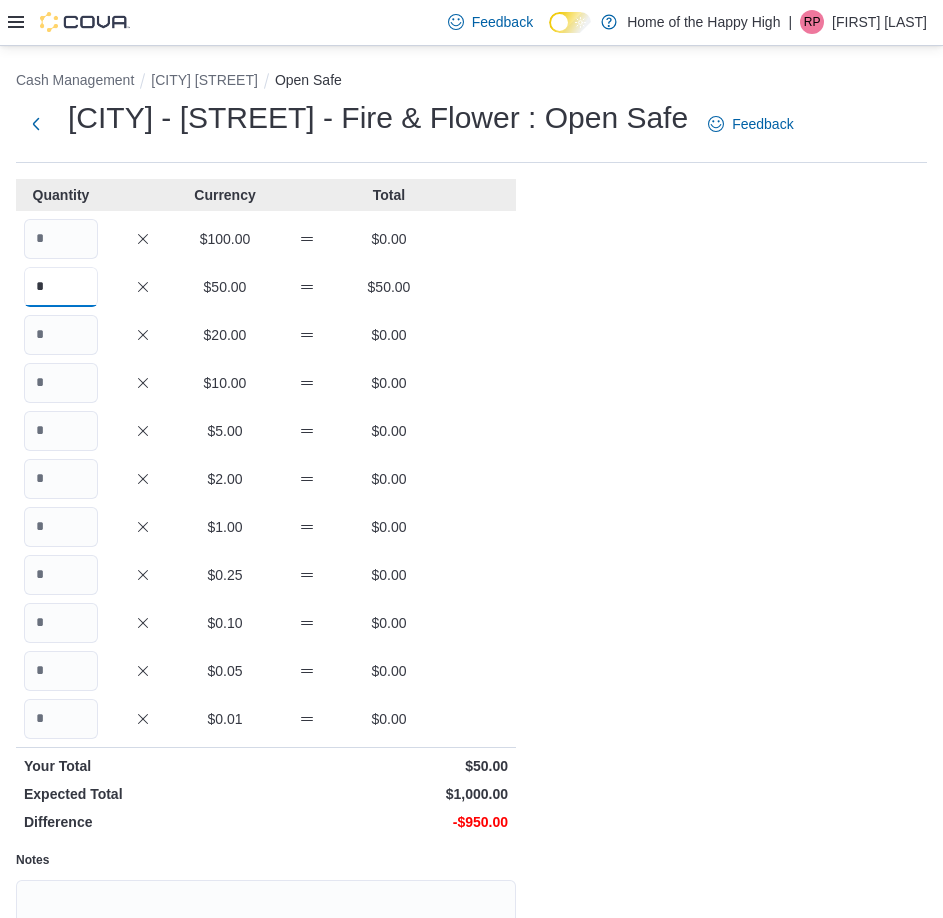 type on "*" 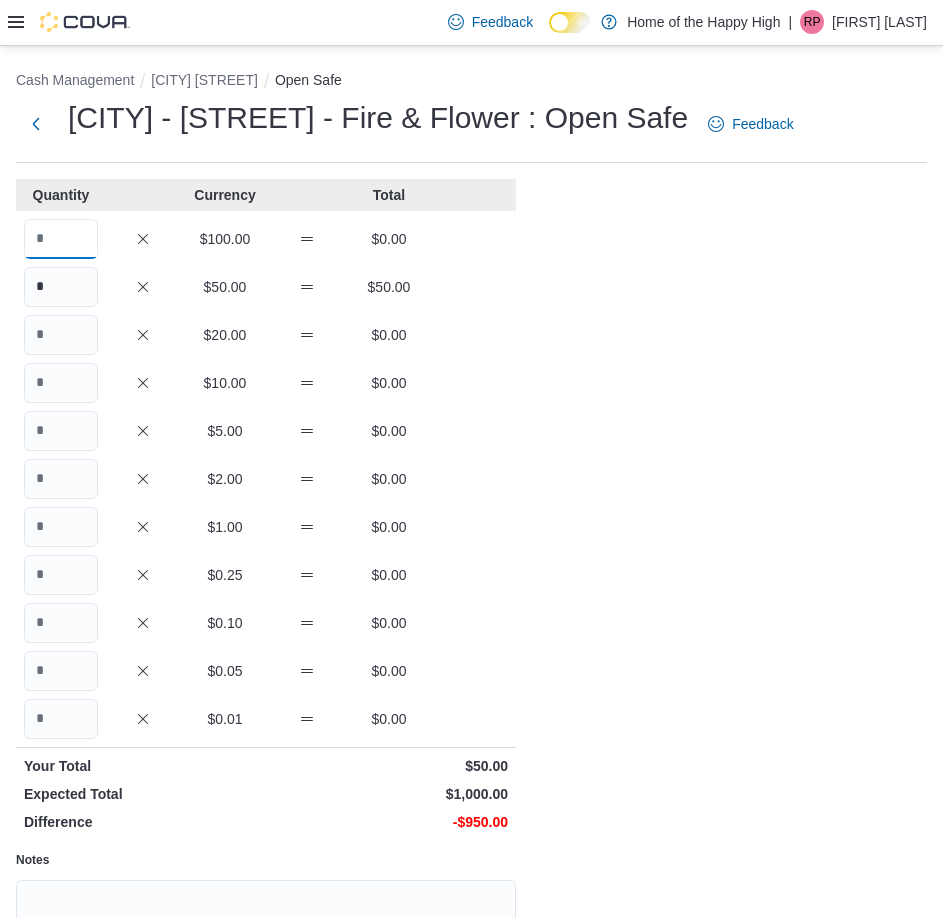 click at bounding box center [61, 239] 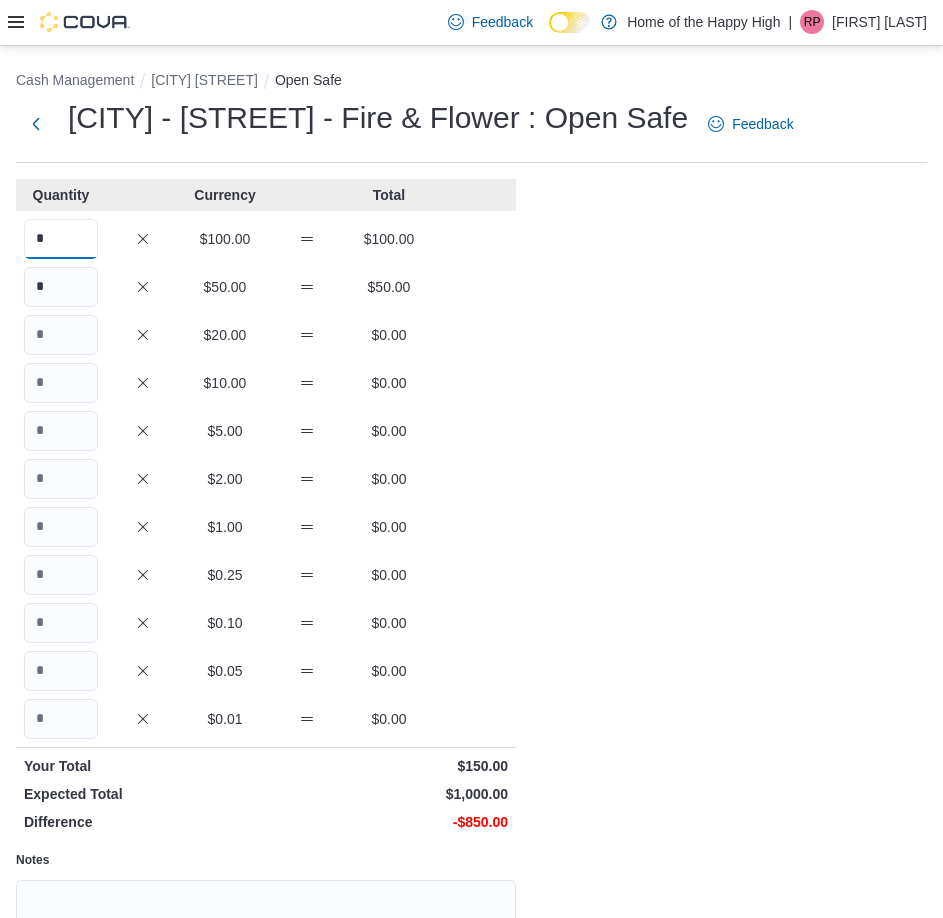 type on "*" 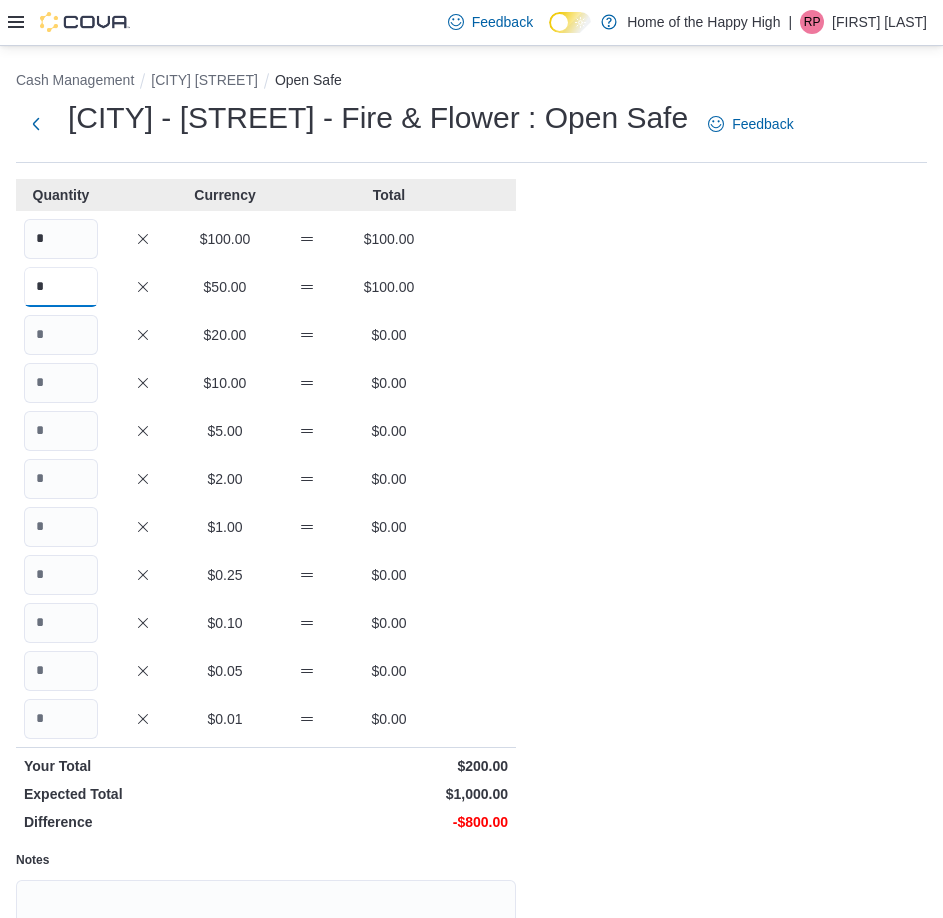 type on "*" 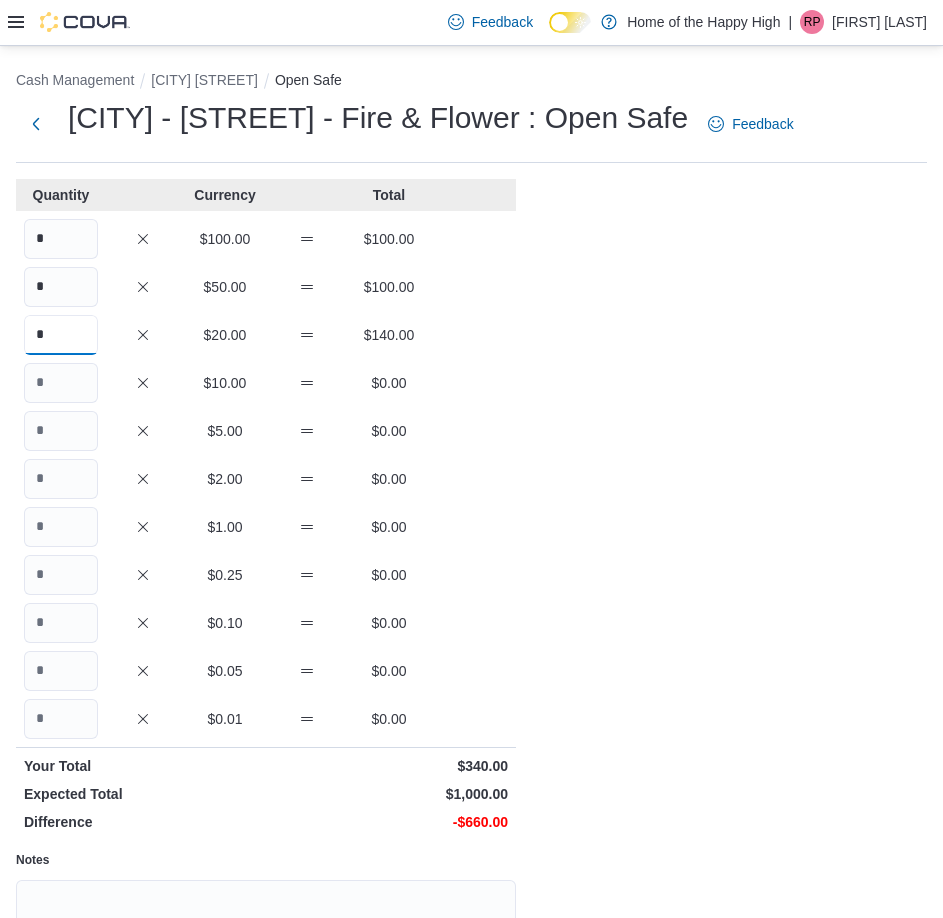 type on "*" 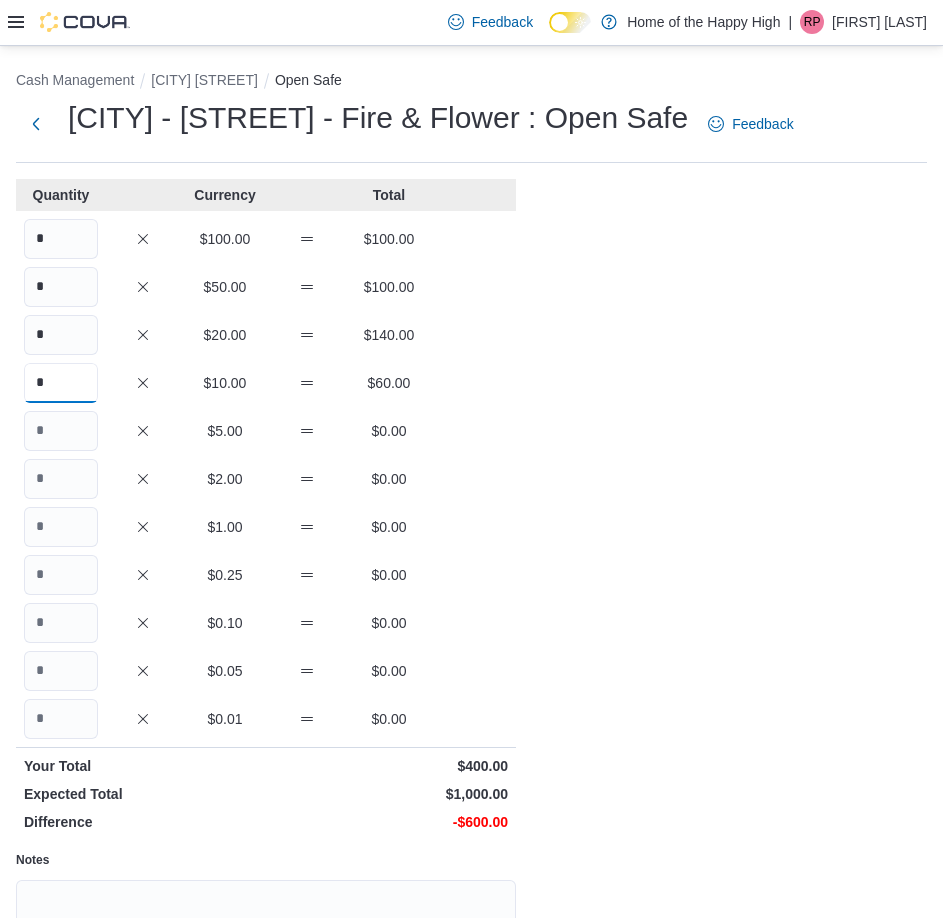 type on "*" 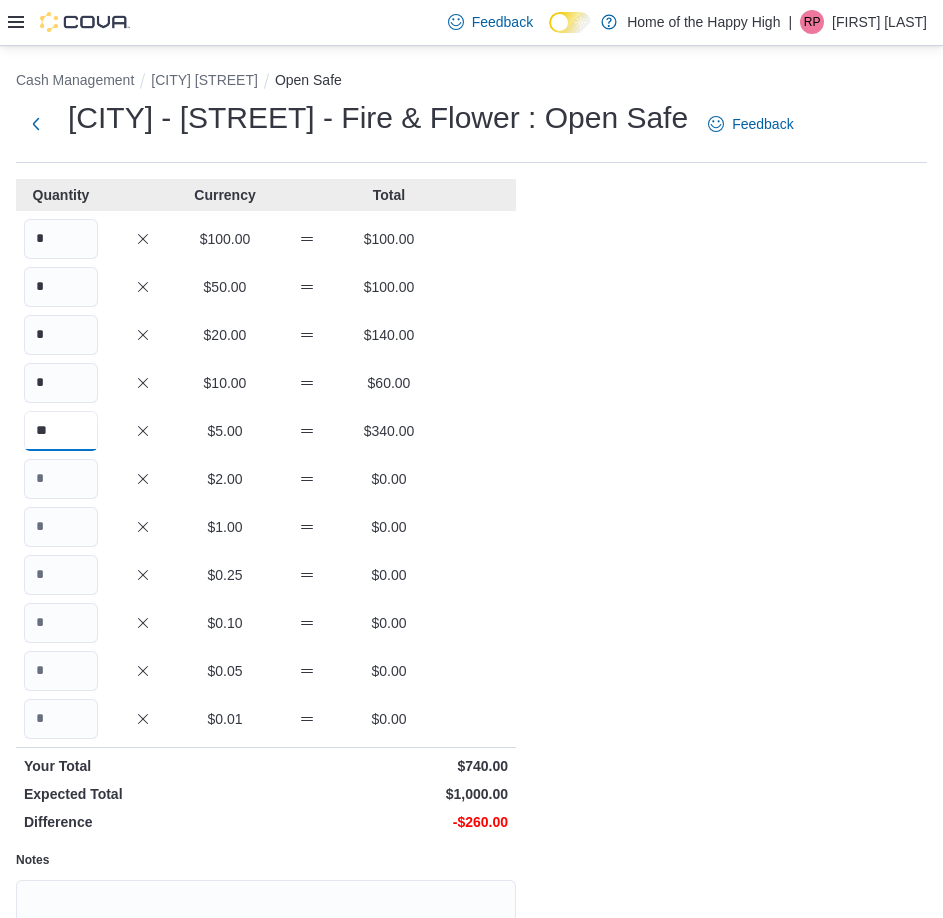 type on "**" 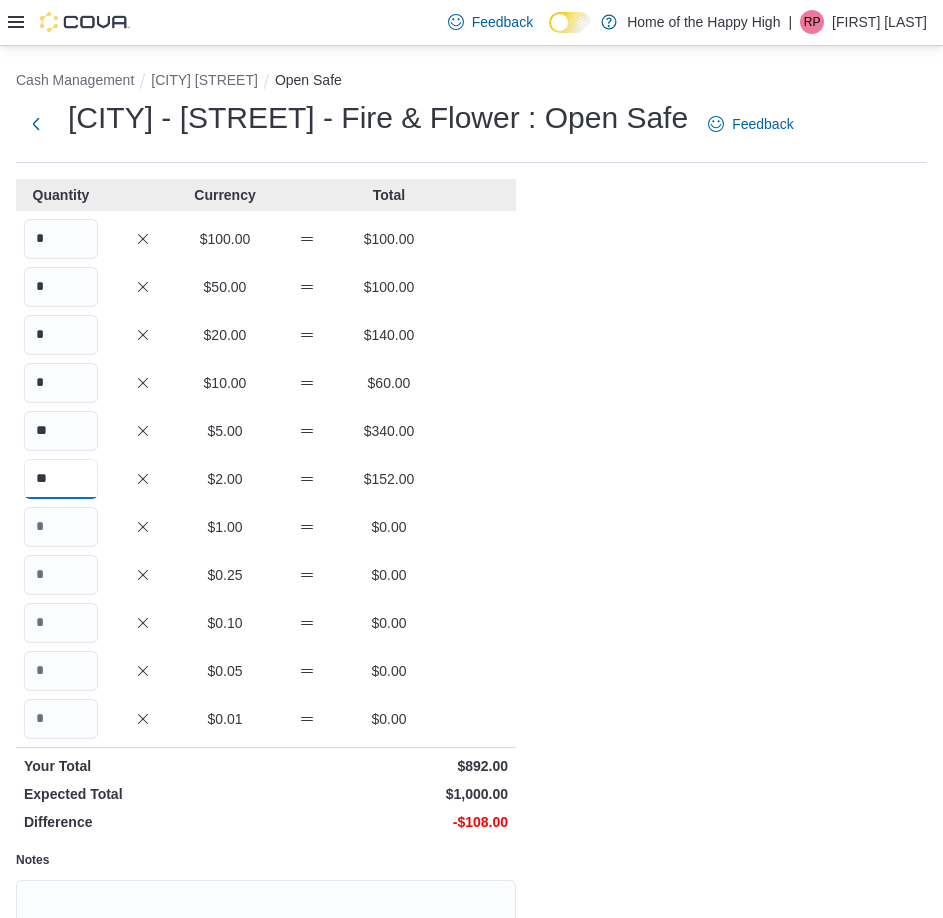 type on "**" 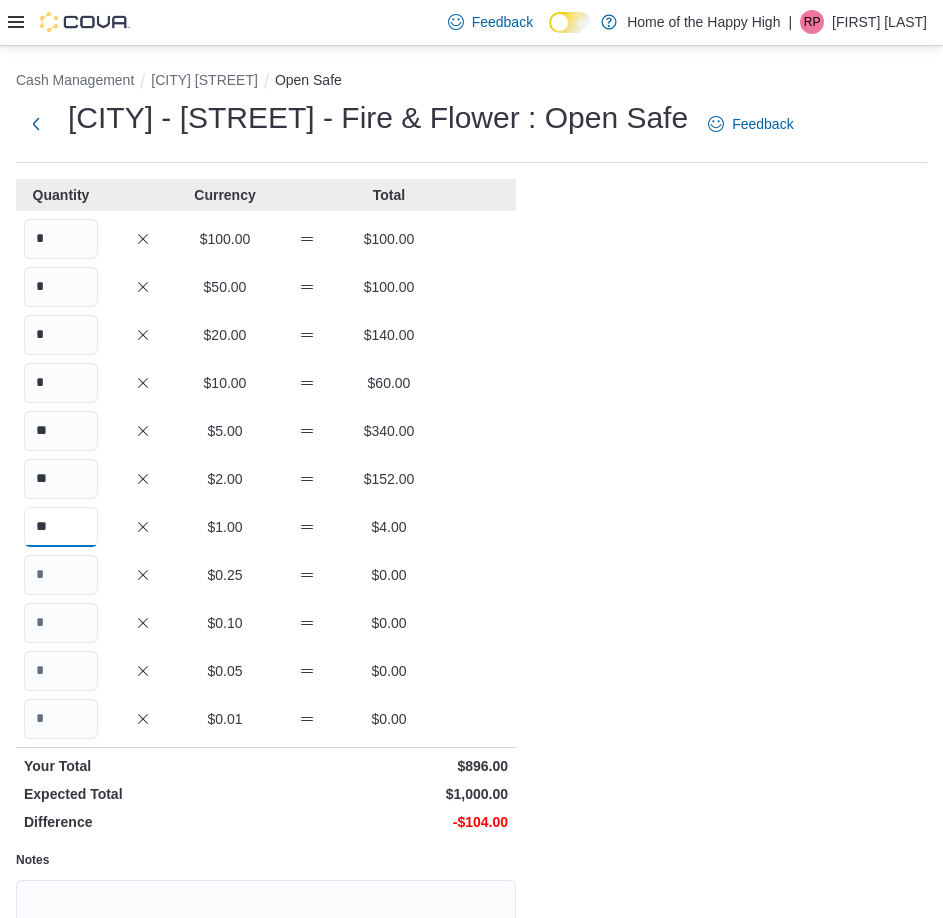 type on "**" 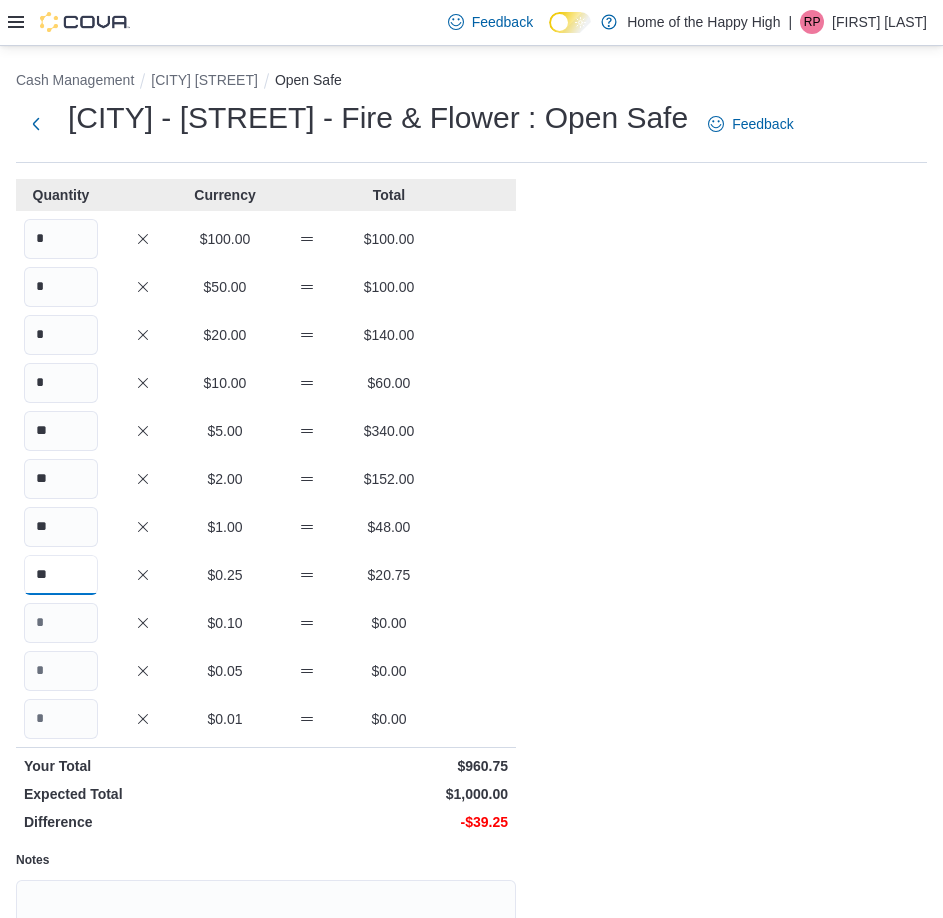 type on "**" 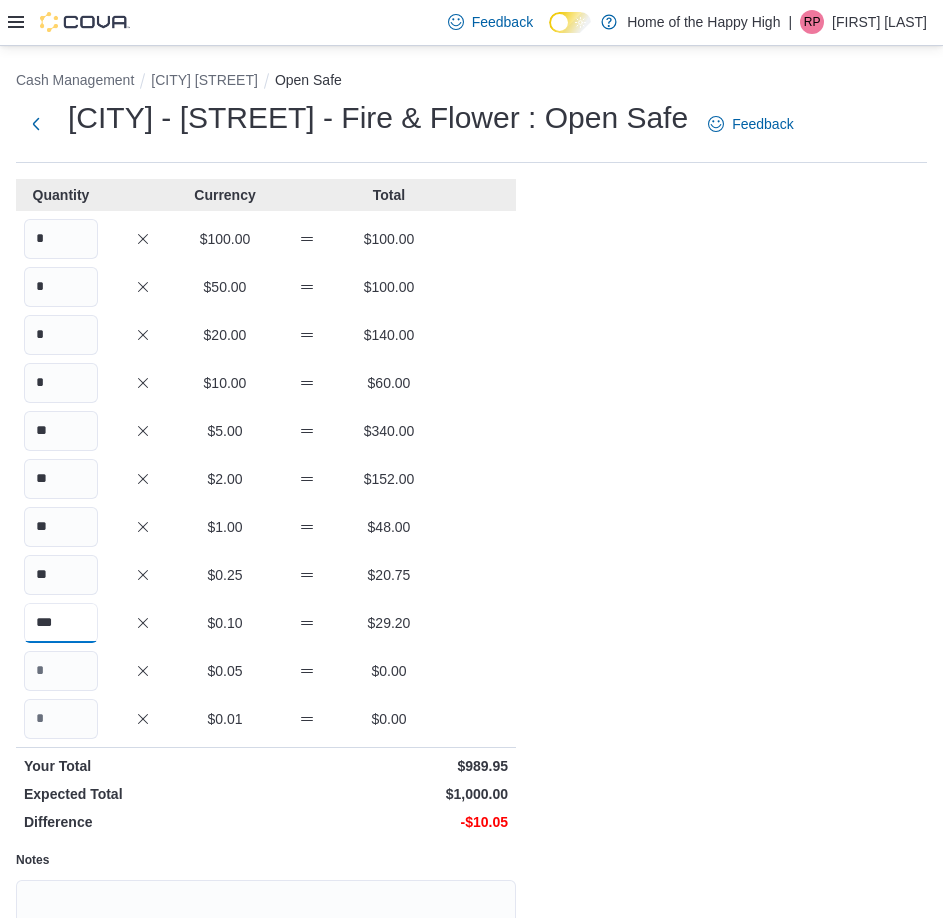 type on "***" 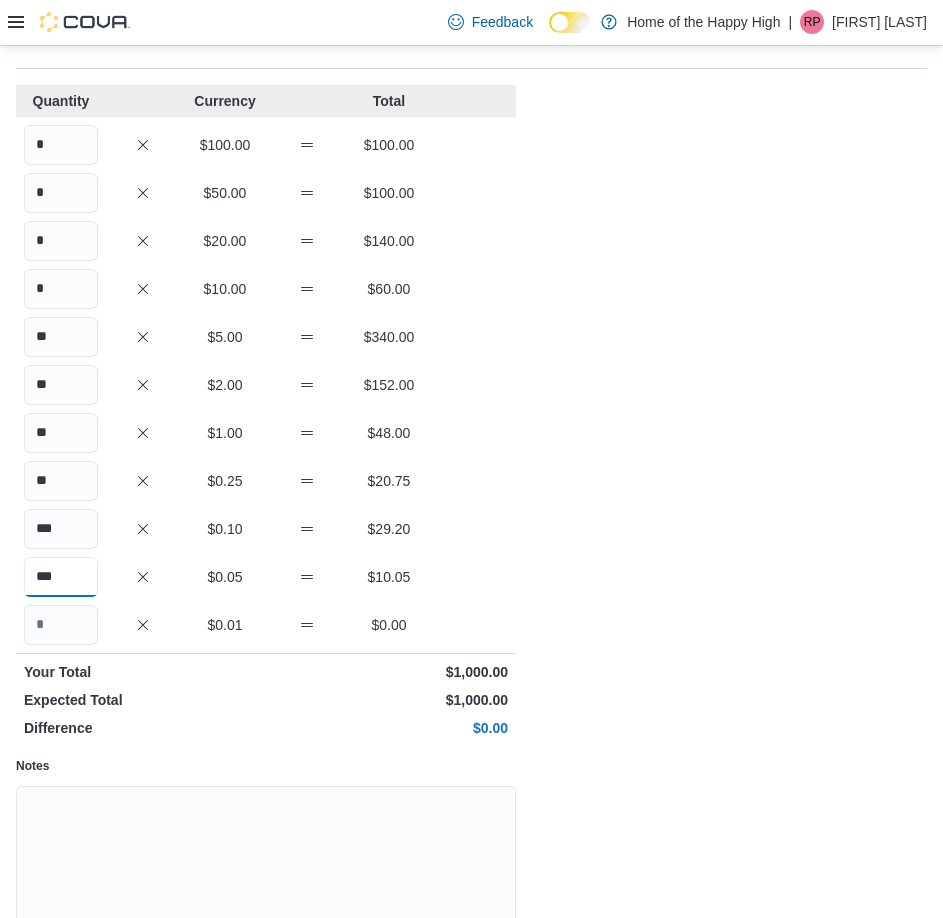 scroll, scrollTop: 199, scrollLeft: 0, axis: vertical 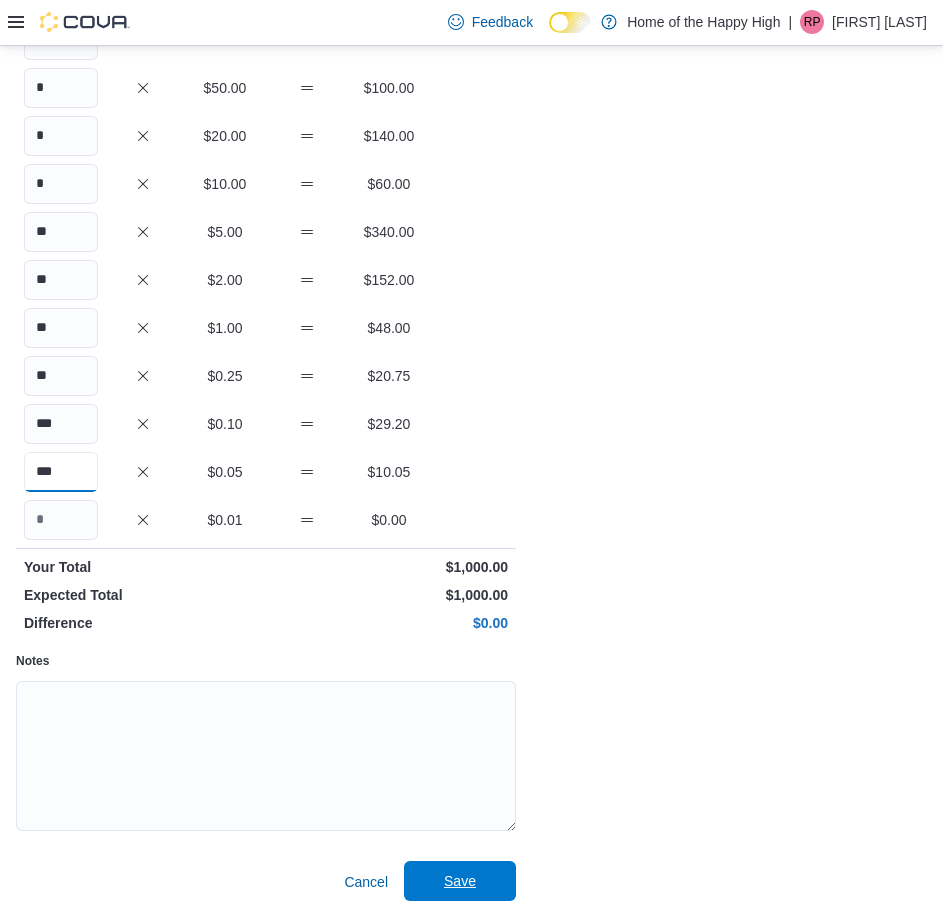 type on "***" 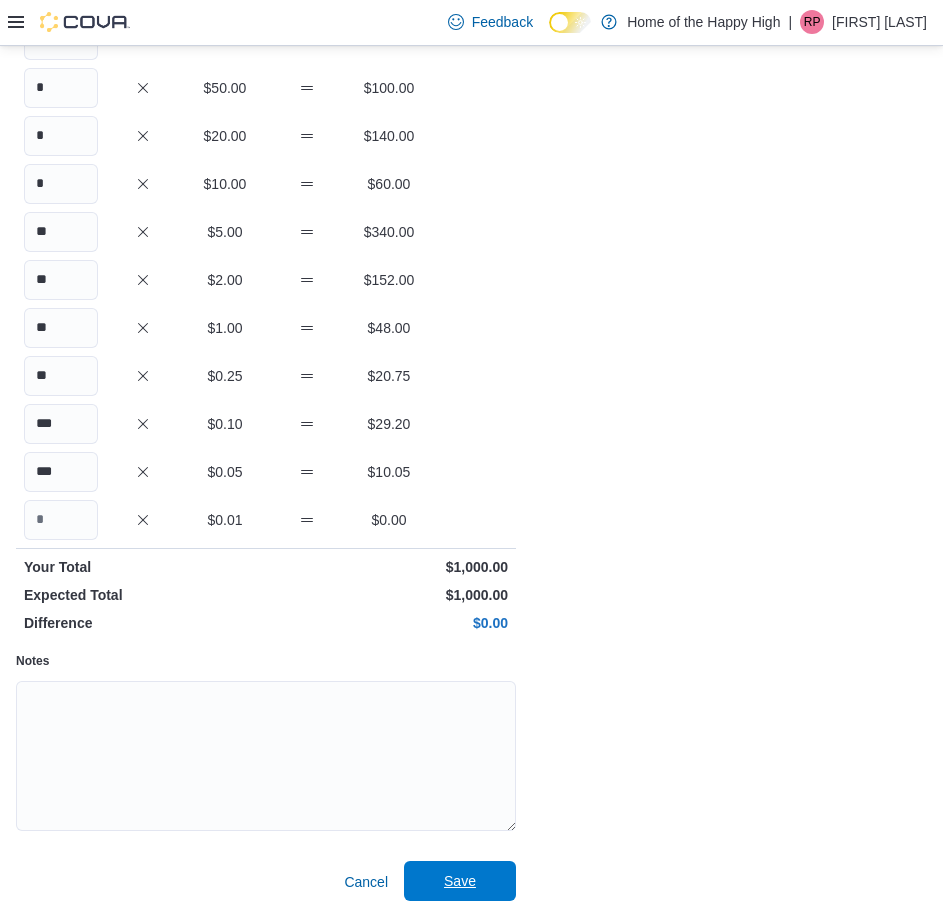 click on "Save" at bounding box center (460, 881) 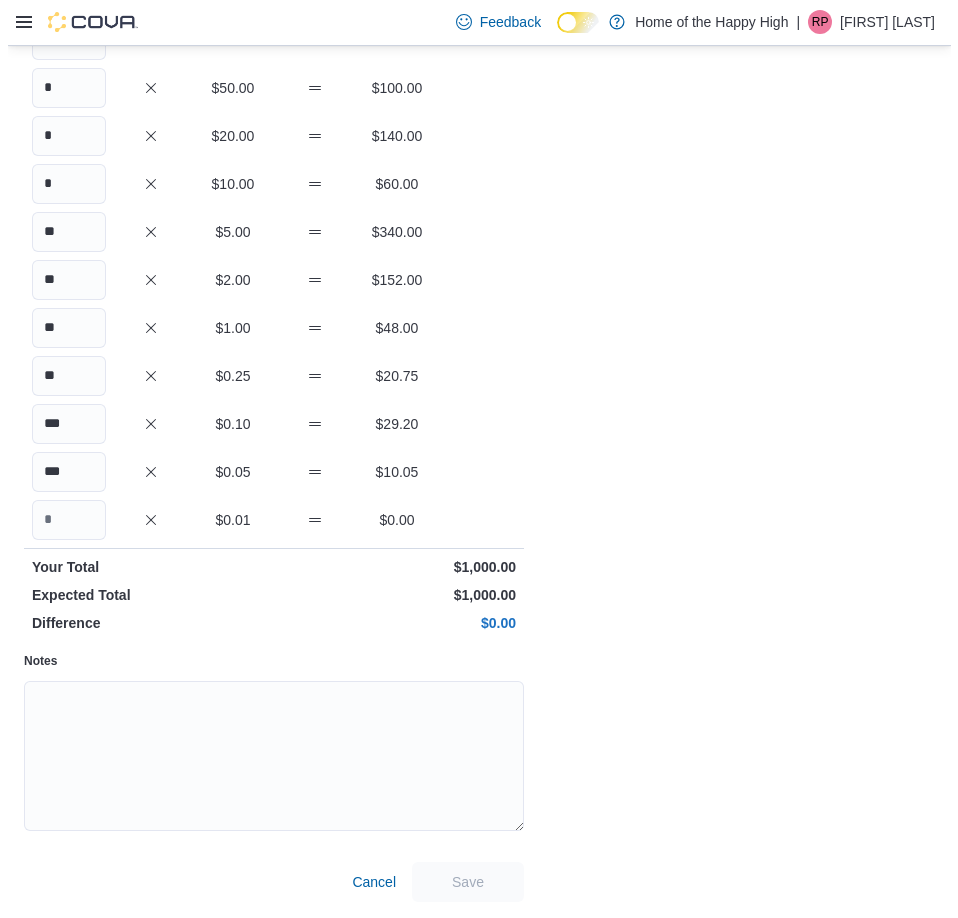 scroll, scrollTop: 0, scrollLeft: 0, axis: both 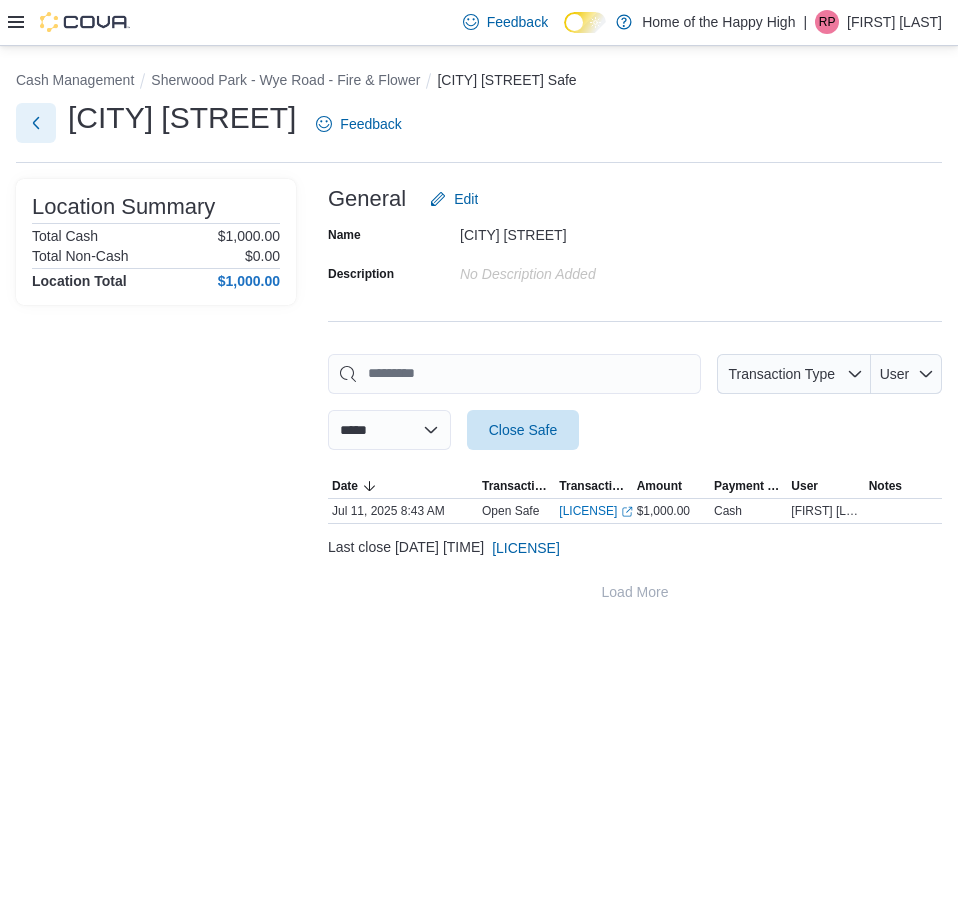 click at bounding box center (36, 123) 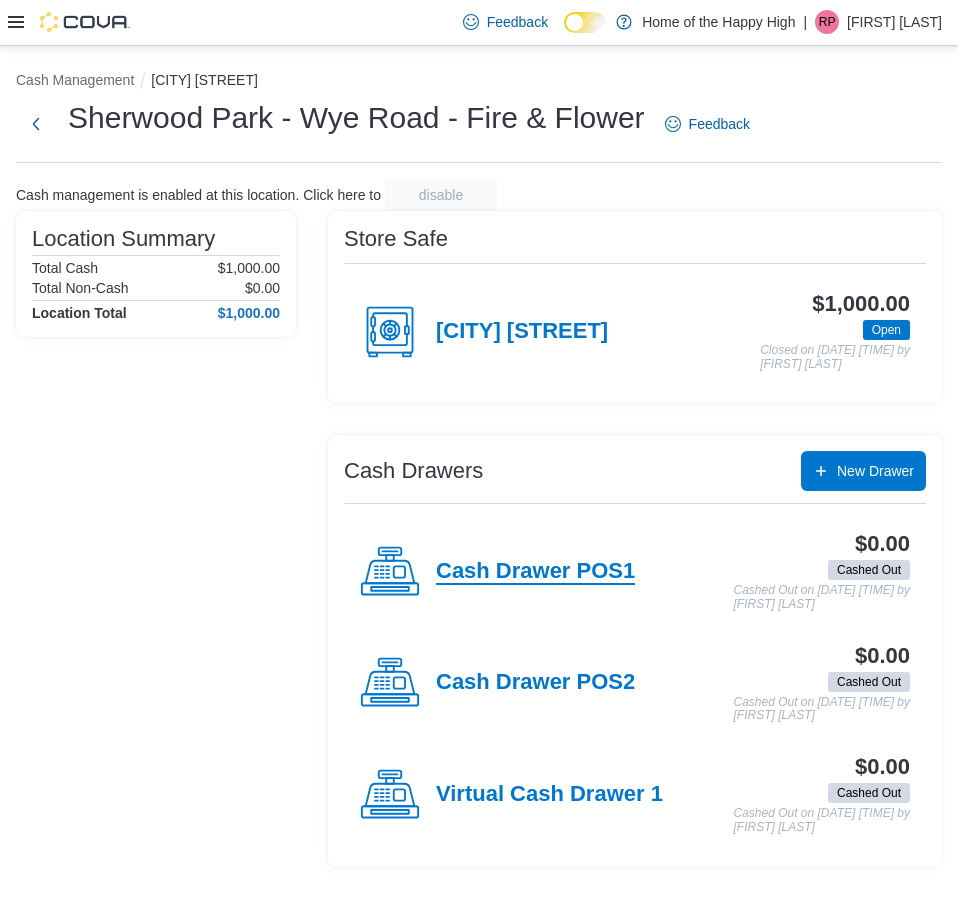 click on "Cash Drawer POS1" at bounding box center [535, 572] 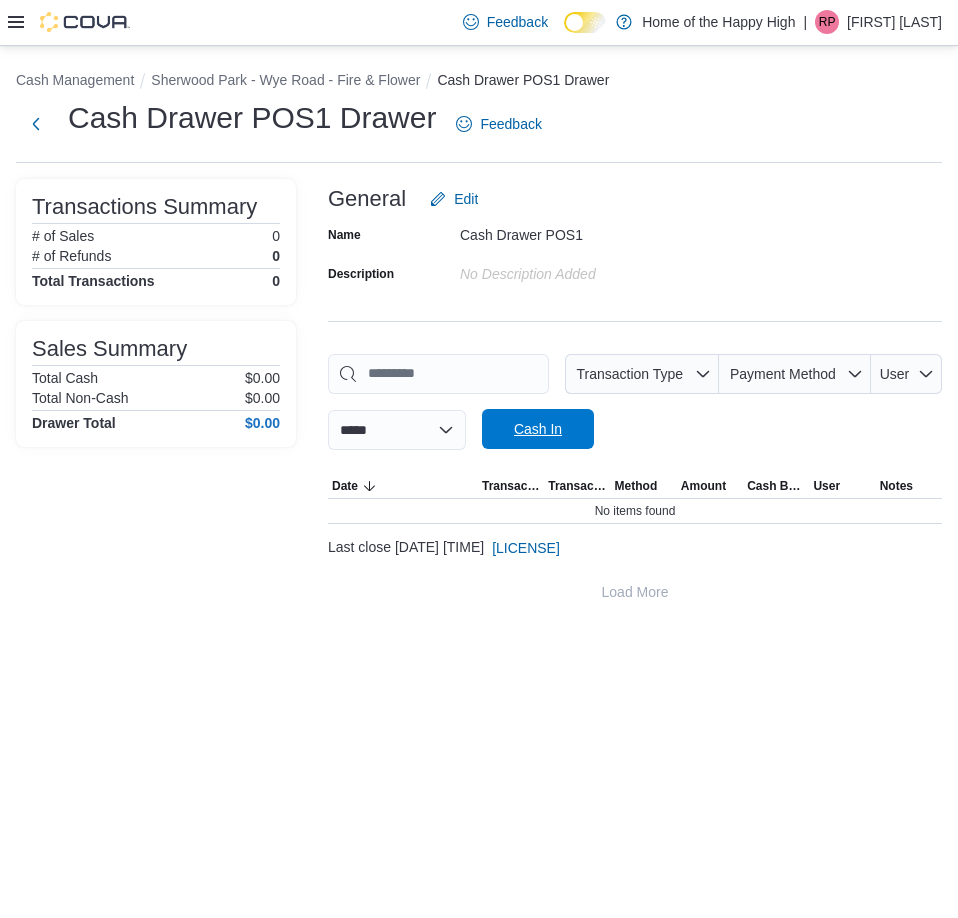 click on "Cash In" at bounding box center (538, 429) 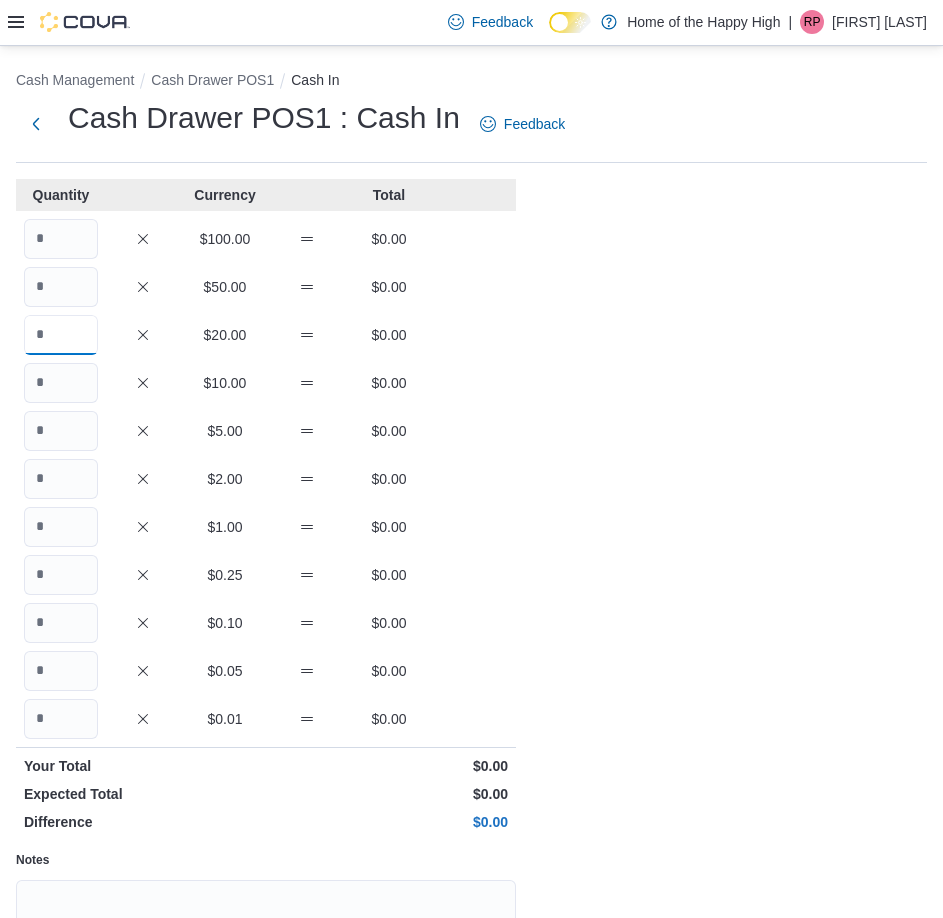click at bounding box center [61, 335] 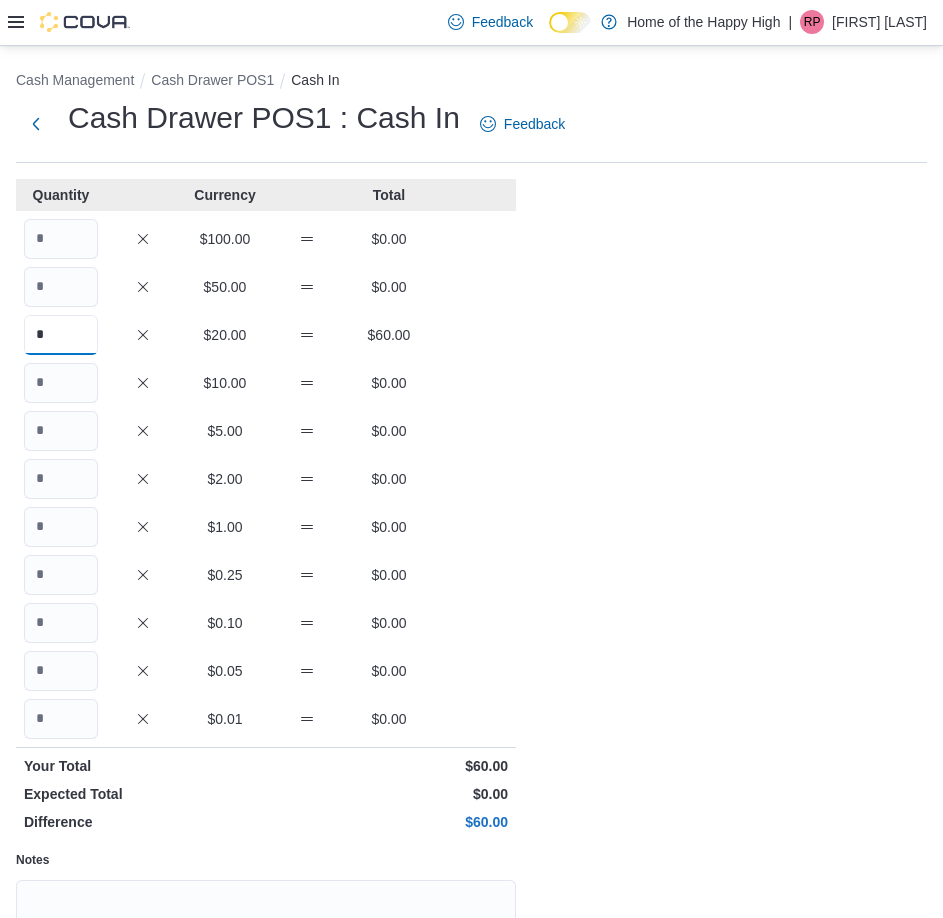 type on "*" 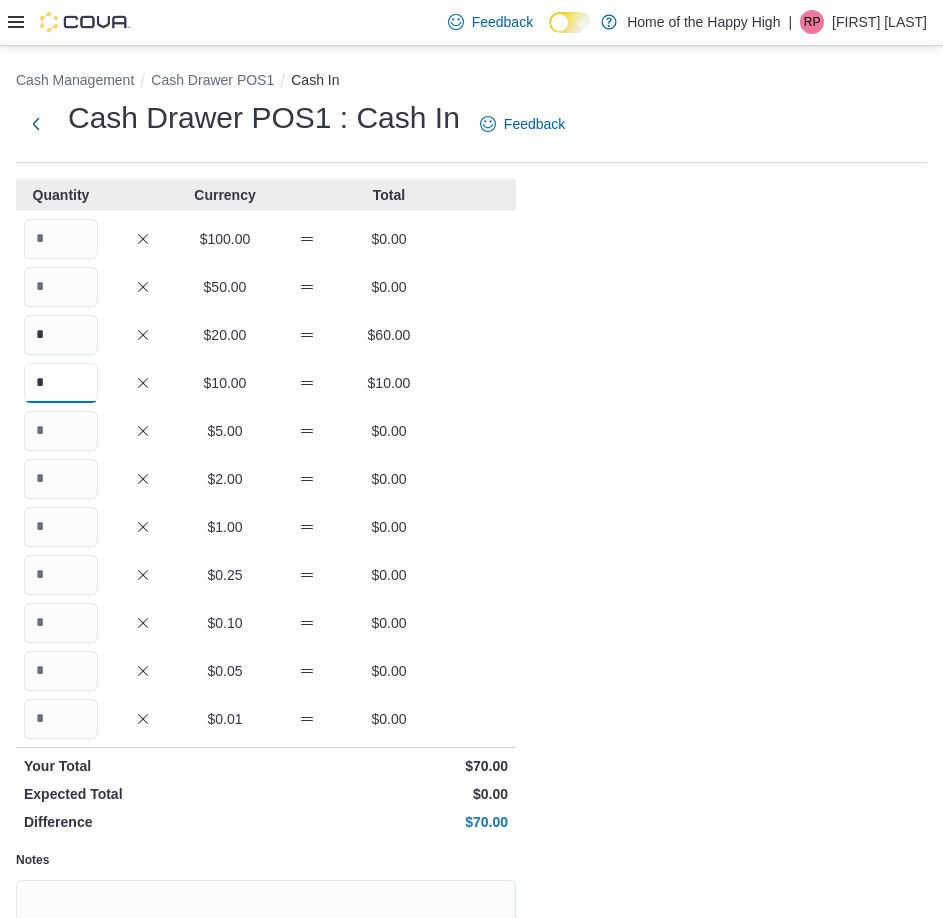 type on "*" 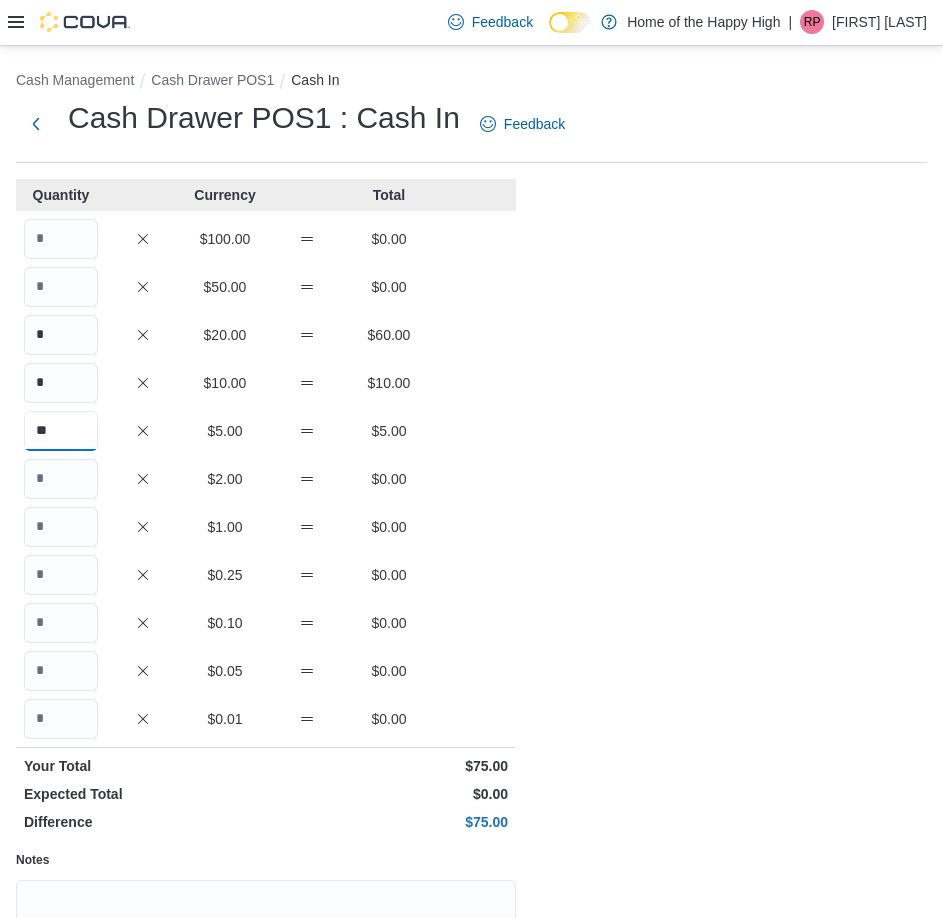 type on "**" 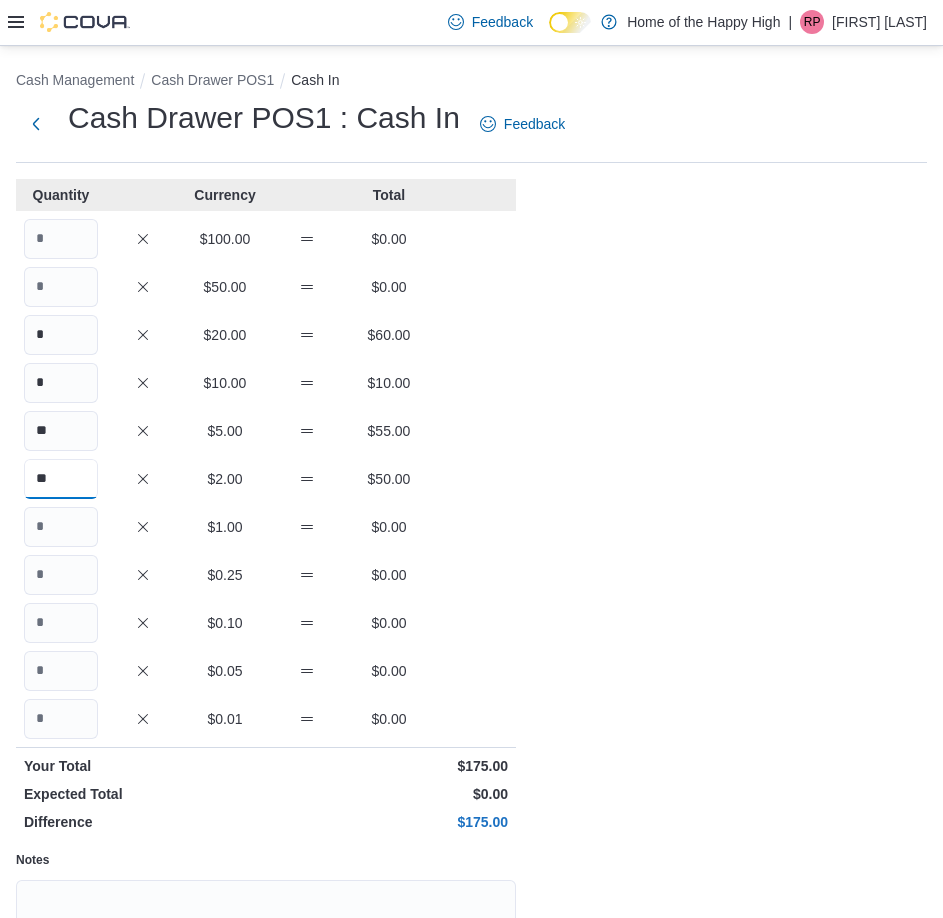type on "**" 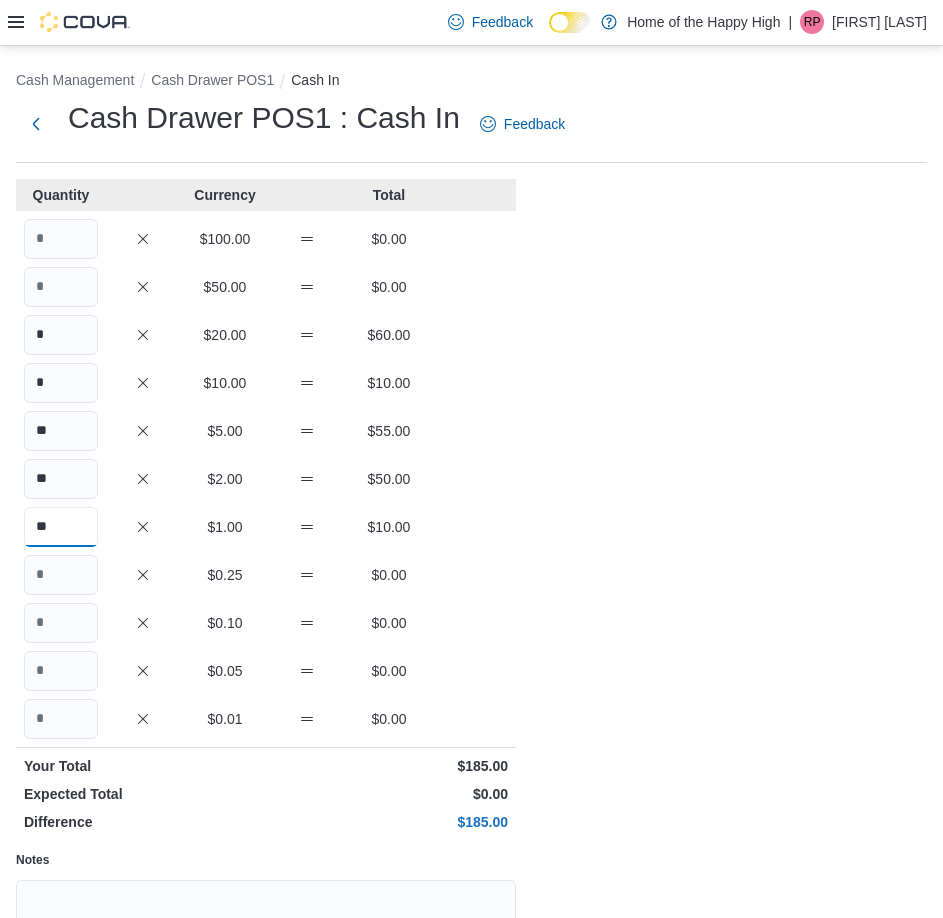 type on "**" 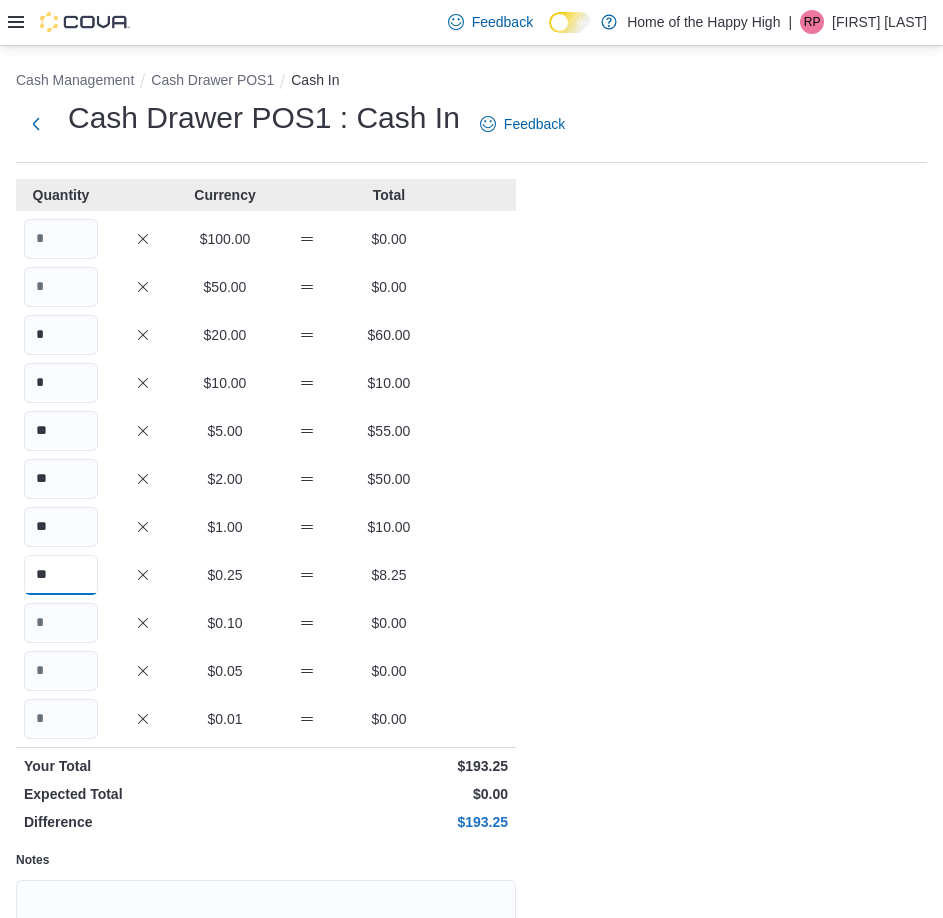 type on "**" 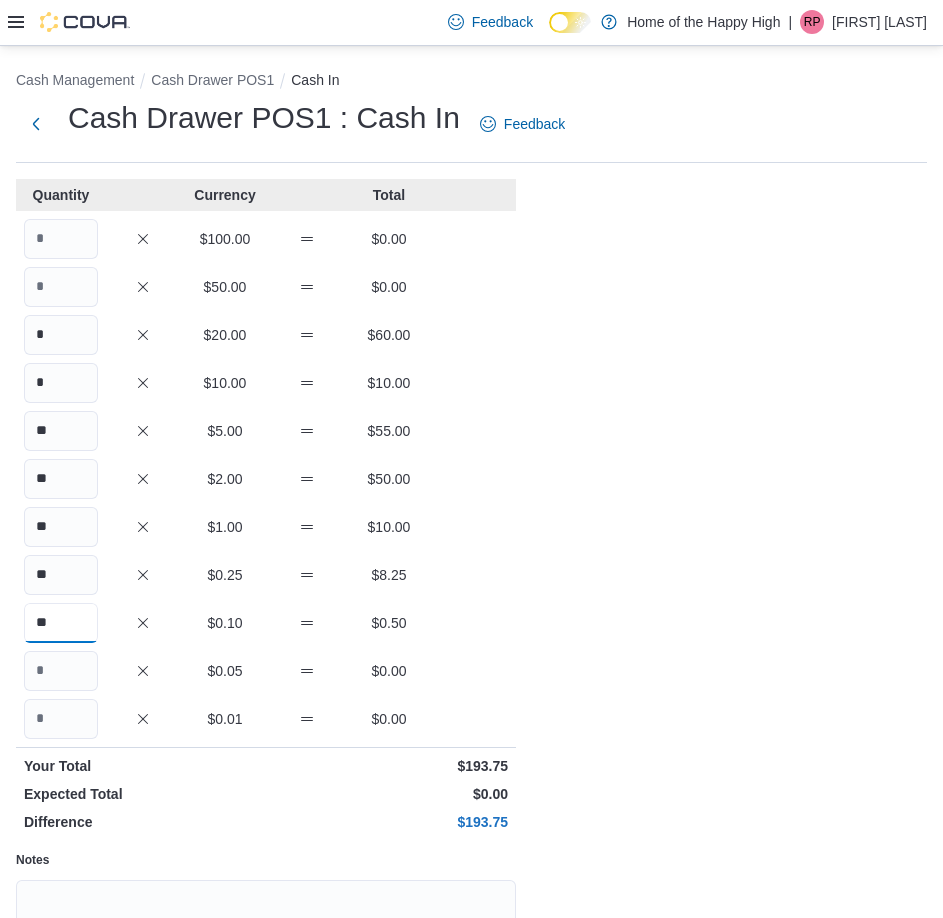 type on "**" 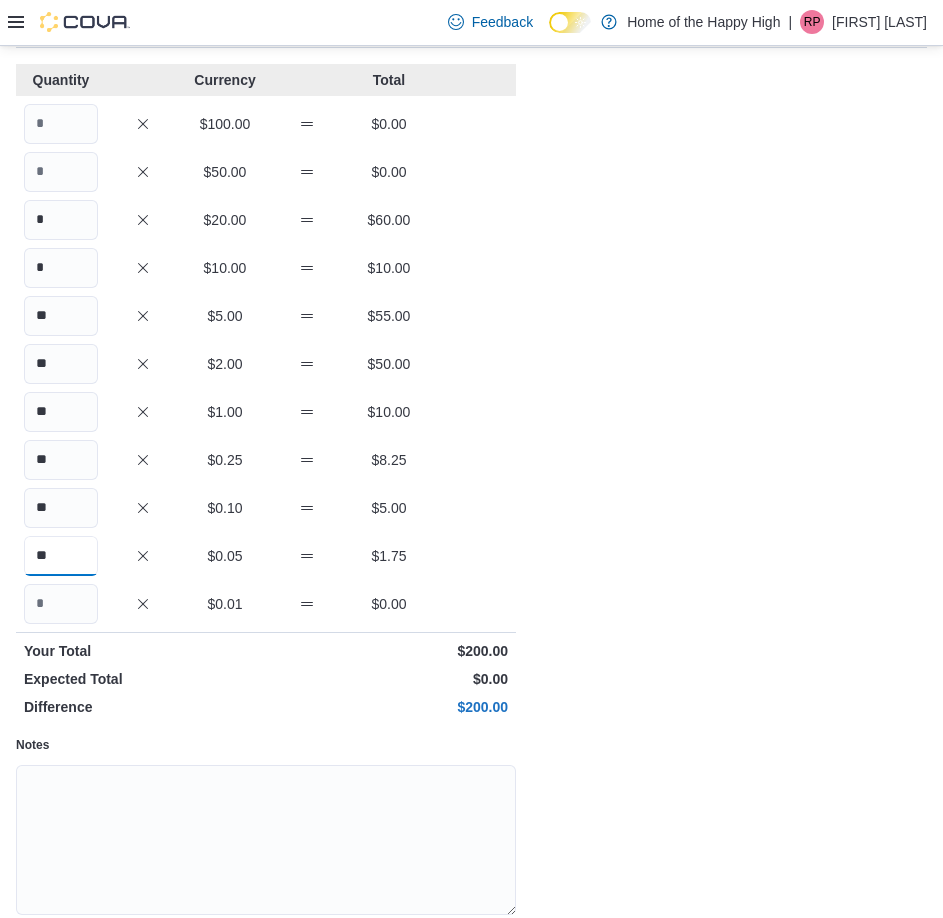scroll, scrollTop: 199, scrollLeft: 0, axis: vertical 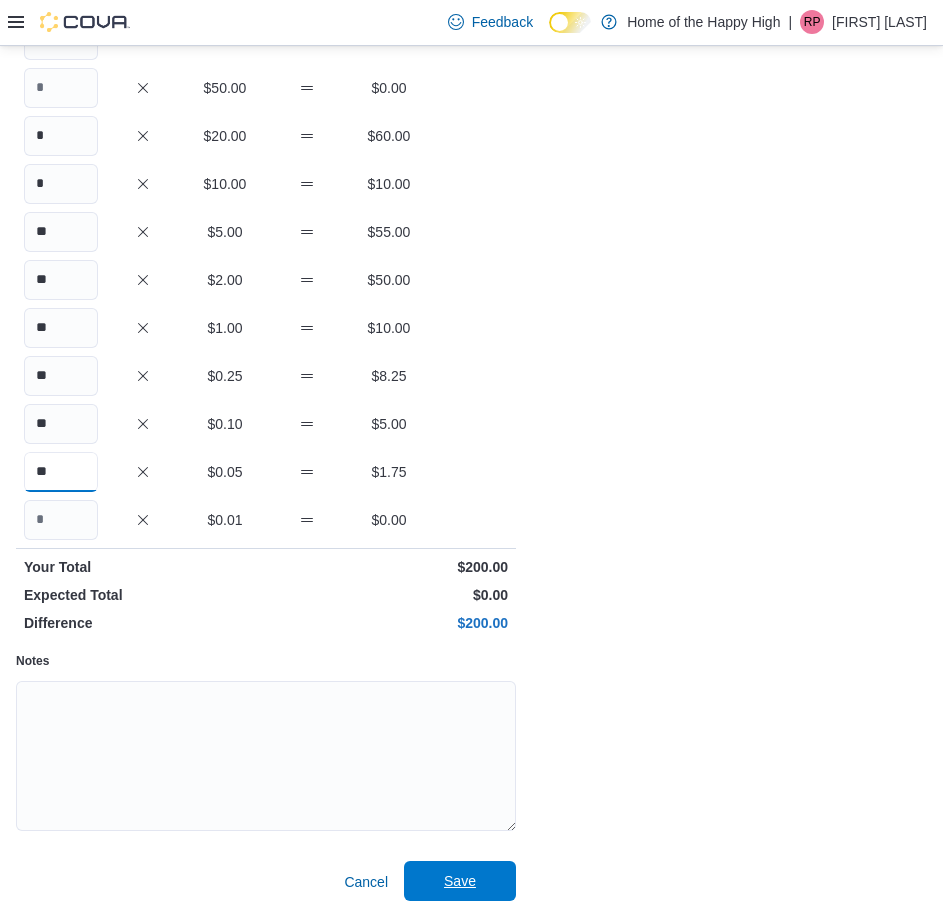 type on "**" 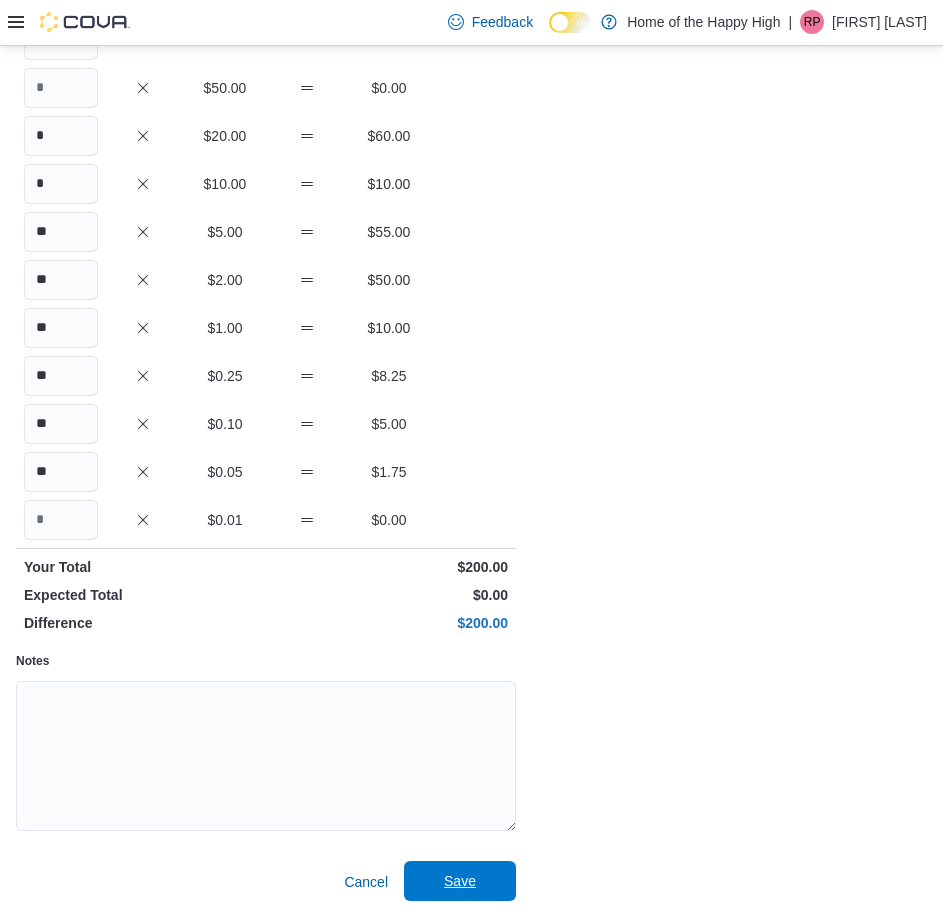 click on "Save" at bounding box center [460, 881] 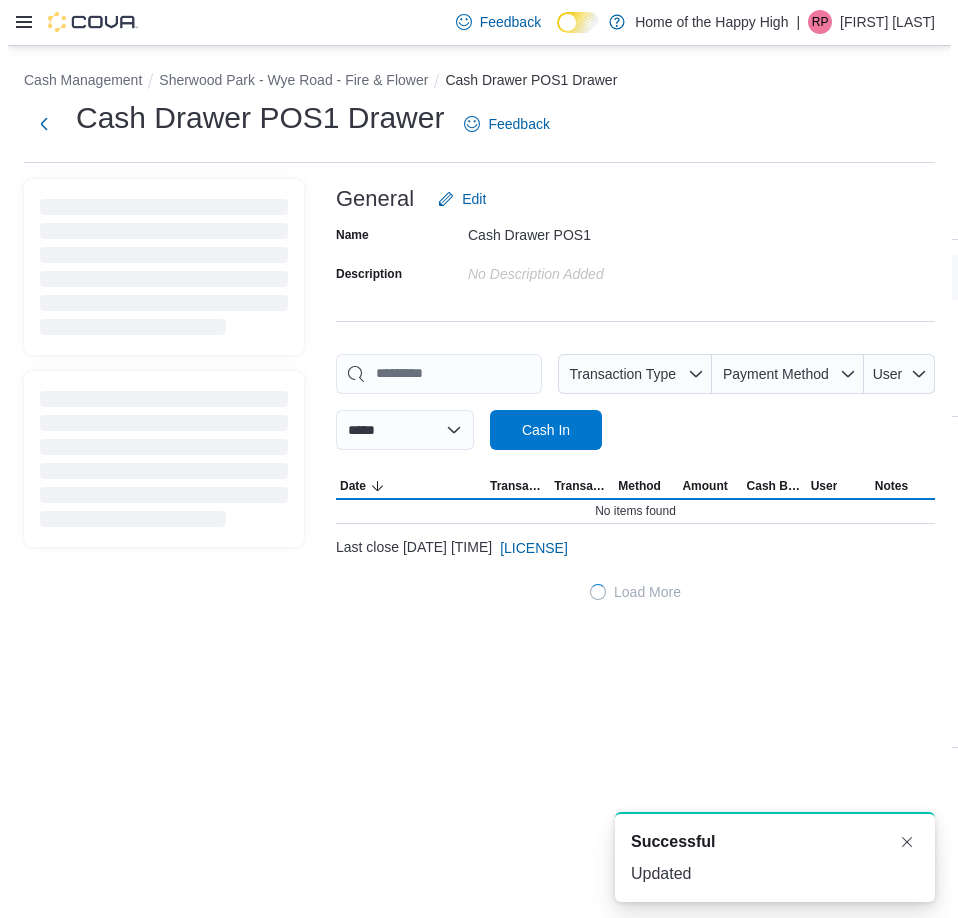 scroll, scrollTop: 0, scrollLeft: 0, axis: both 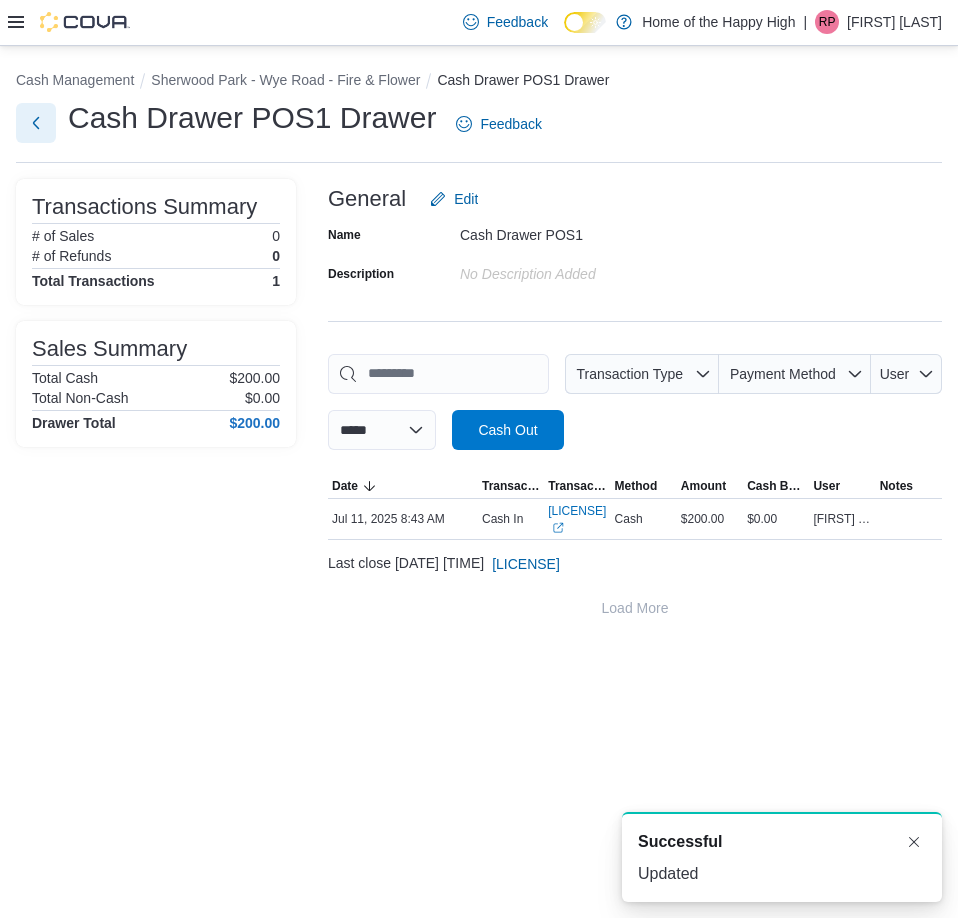 click at bounding box center [36, 123] 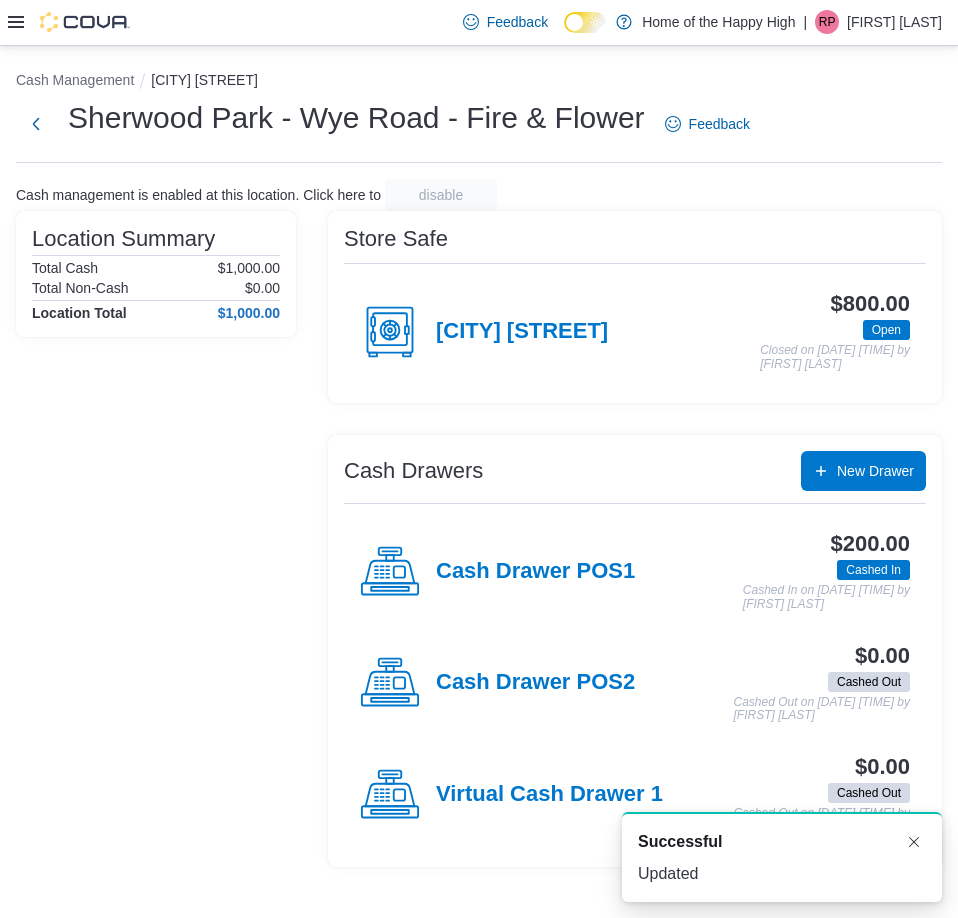 click on "Cash Drawer POS2" at bounding box center (497, 683) 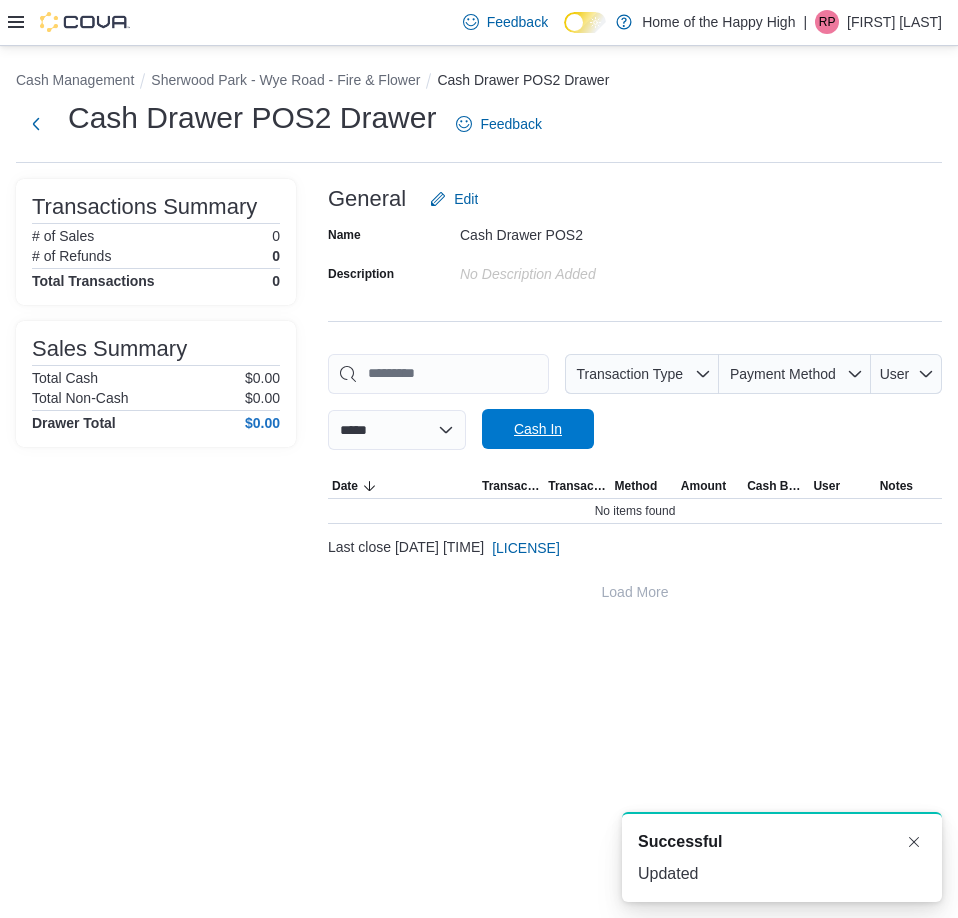 click on "Cash In" at bounding box center (538, 429) 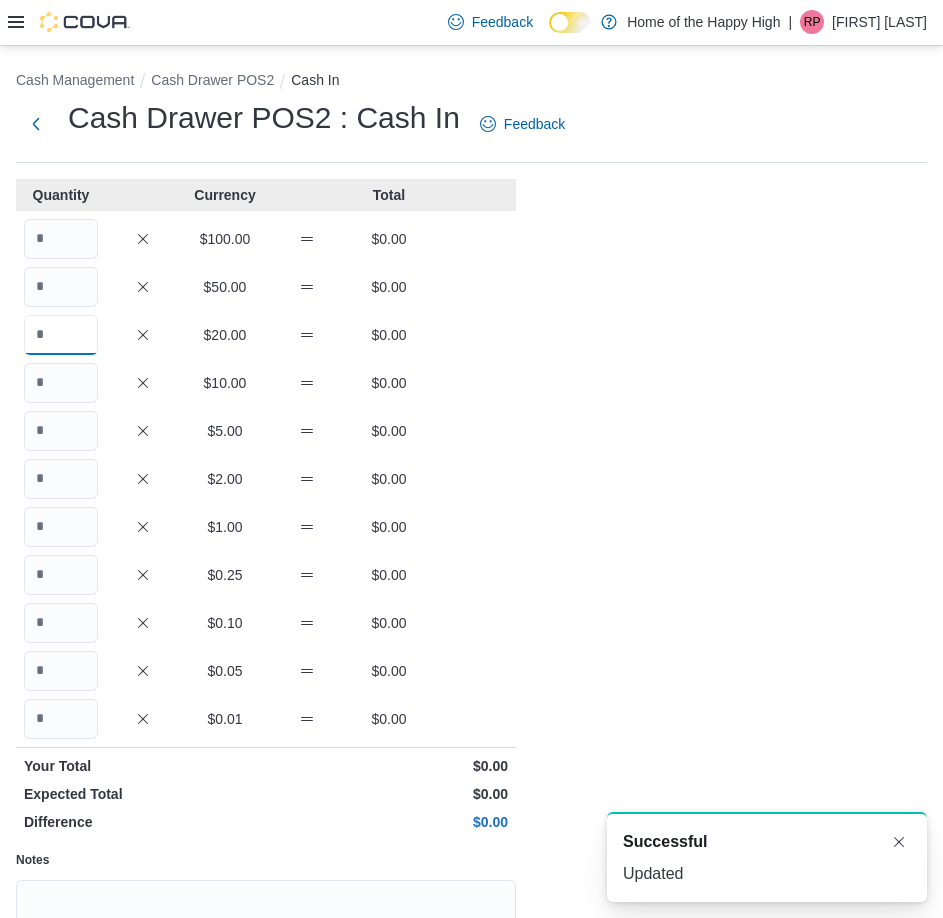 click at bounding box center [61, 335] 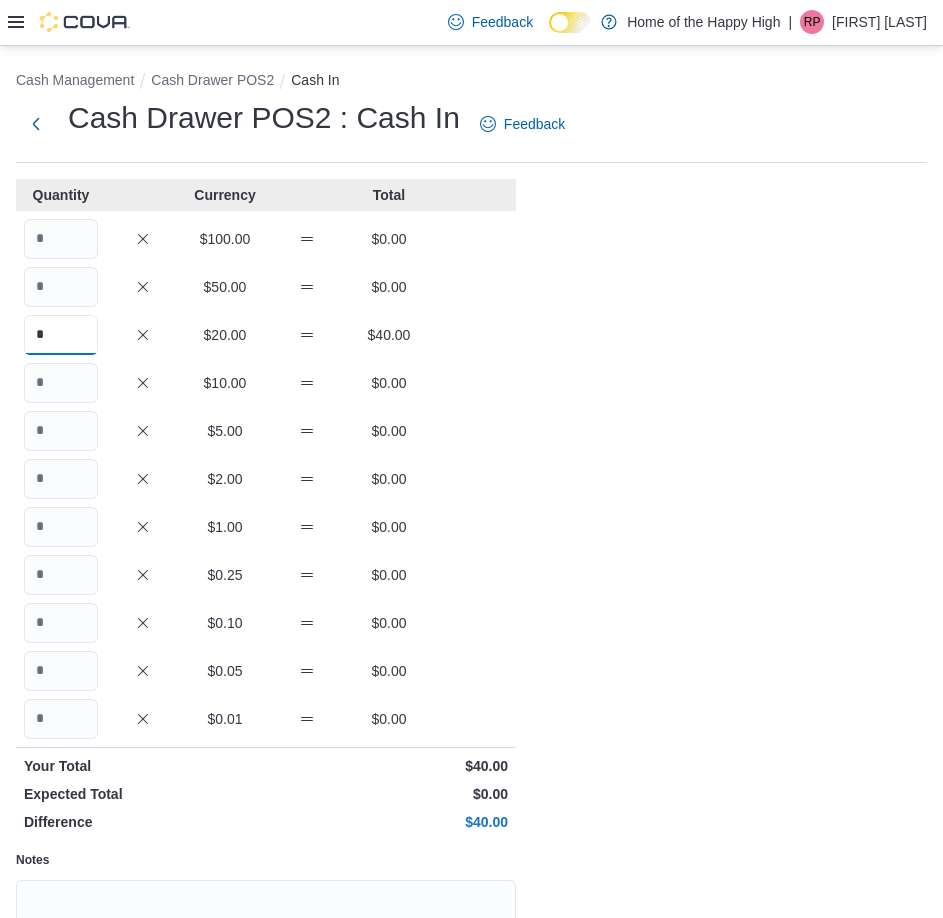 type on "*" 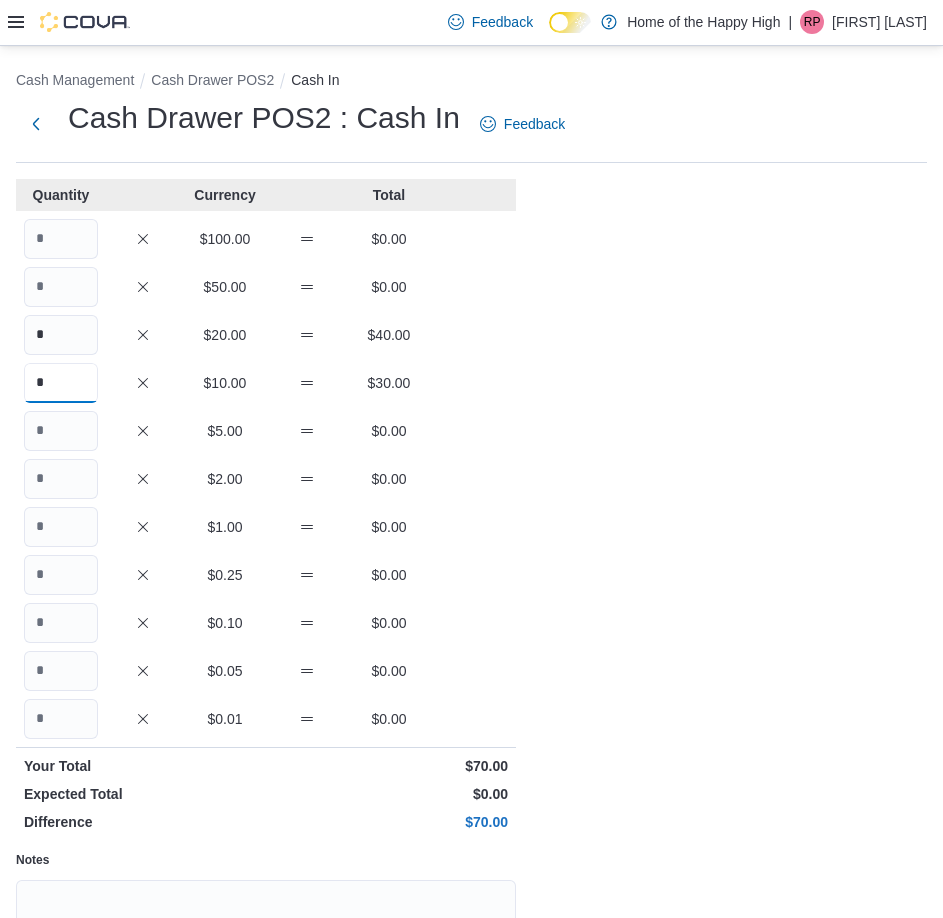 type on "*" 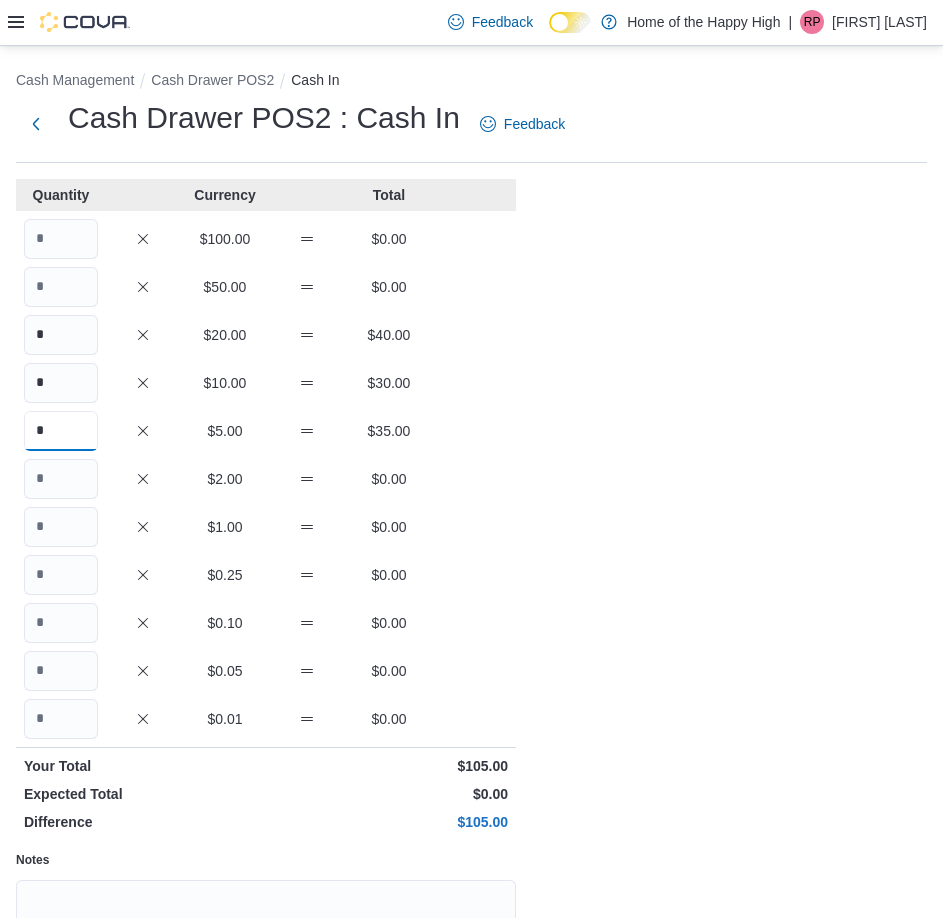 type on "*" 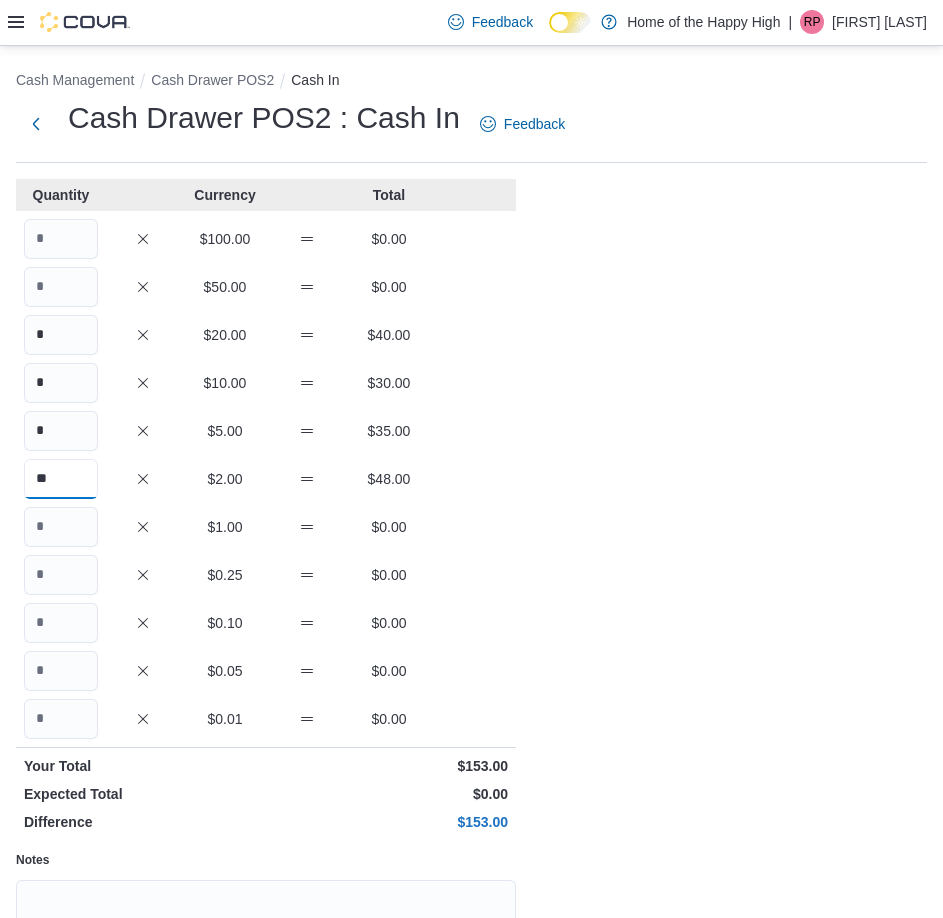 type on "**" 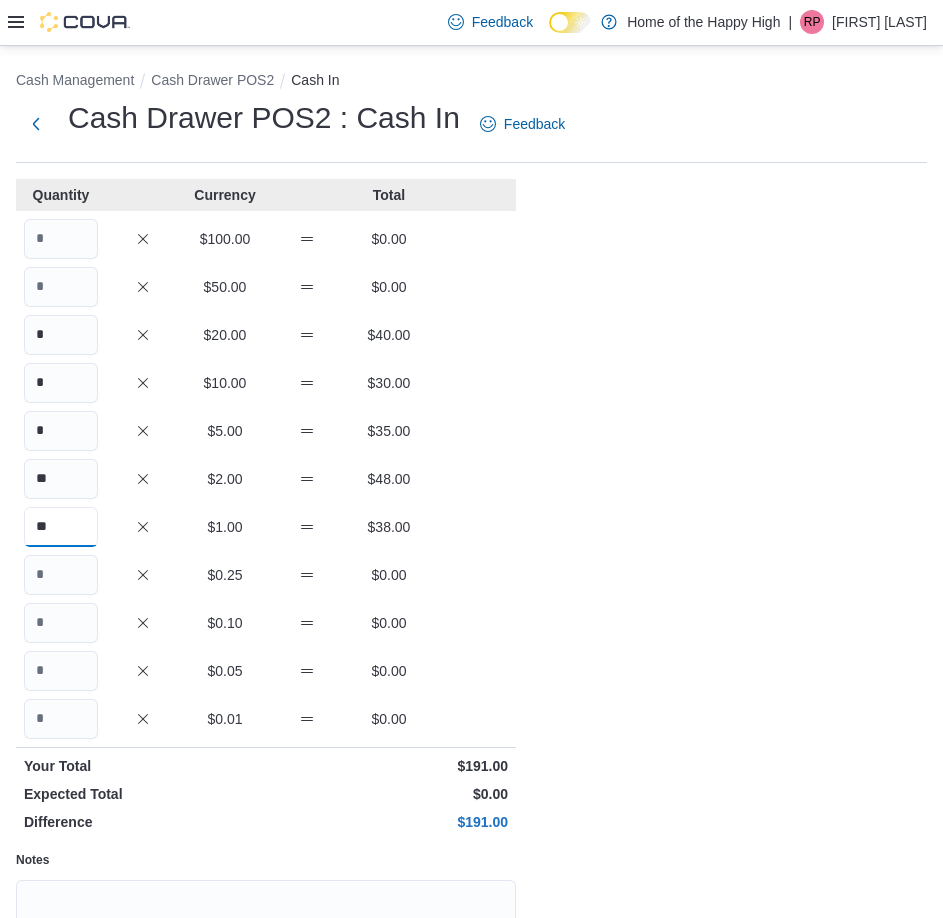 type on "**" 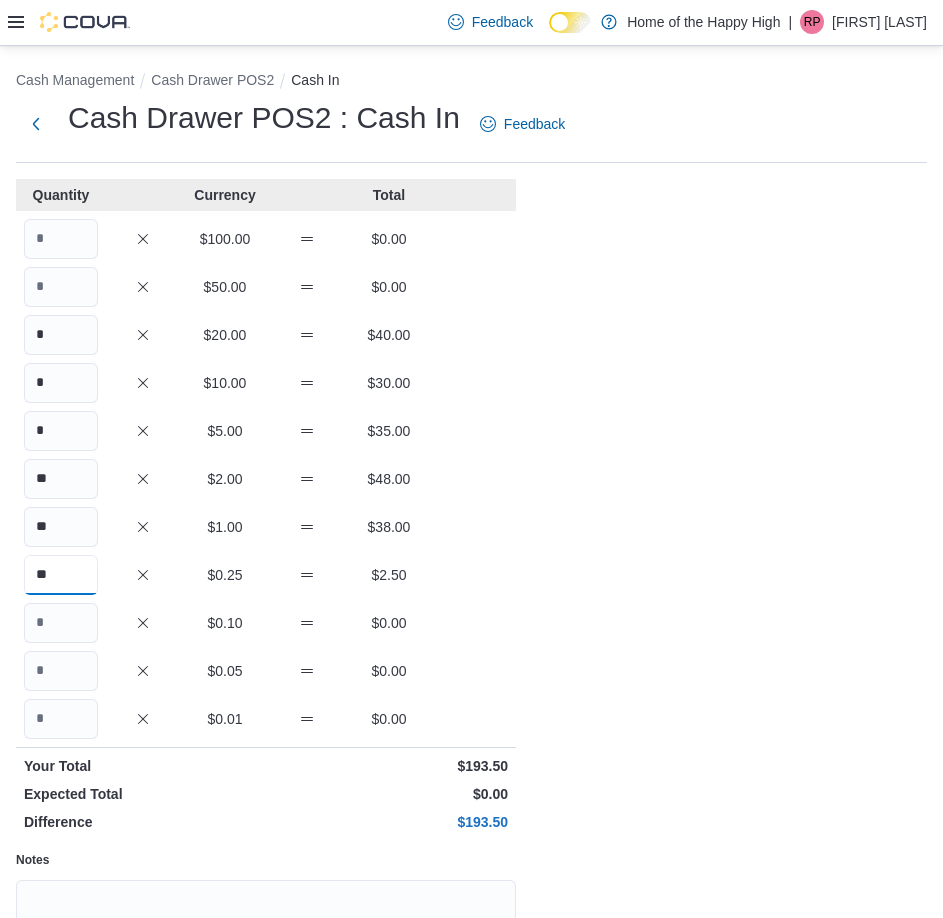 type on "**" 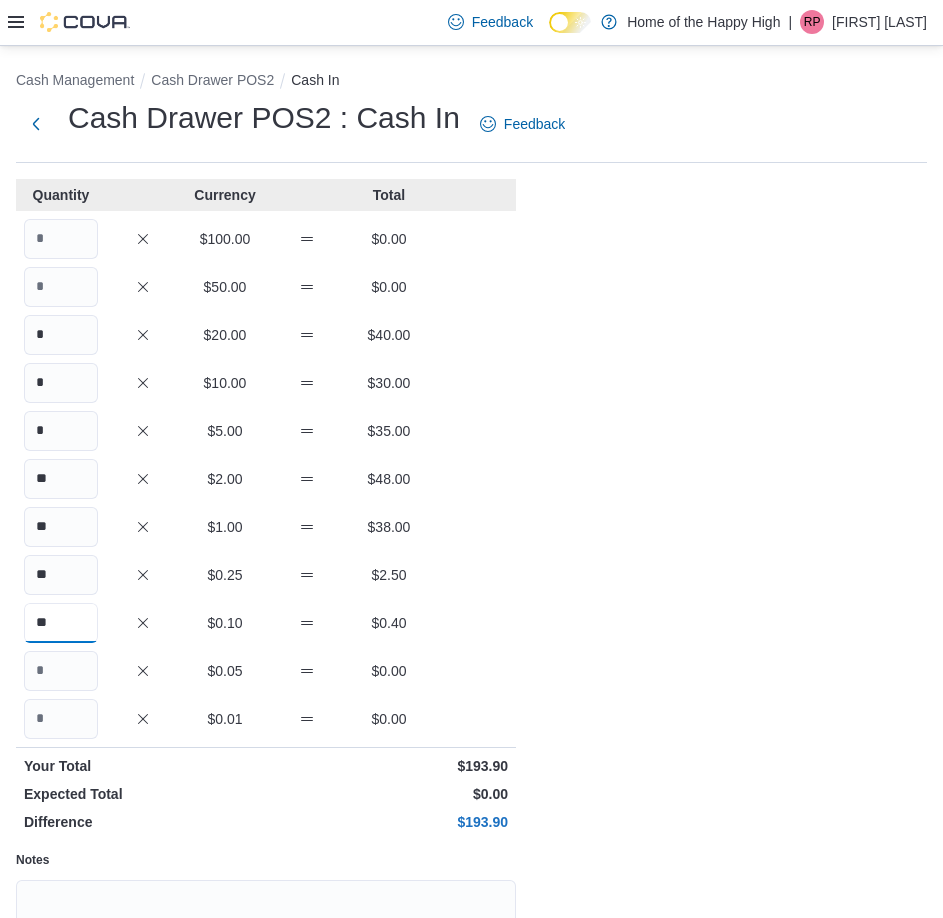 type on "**" 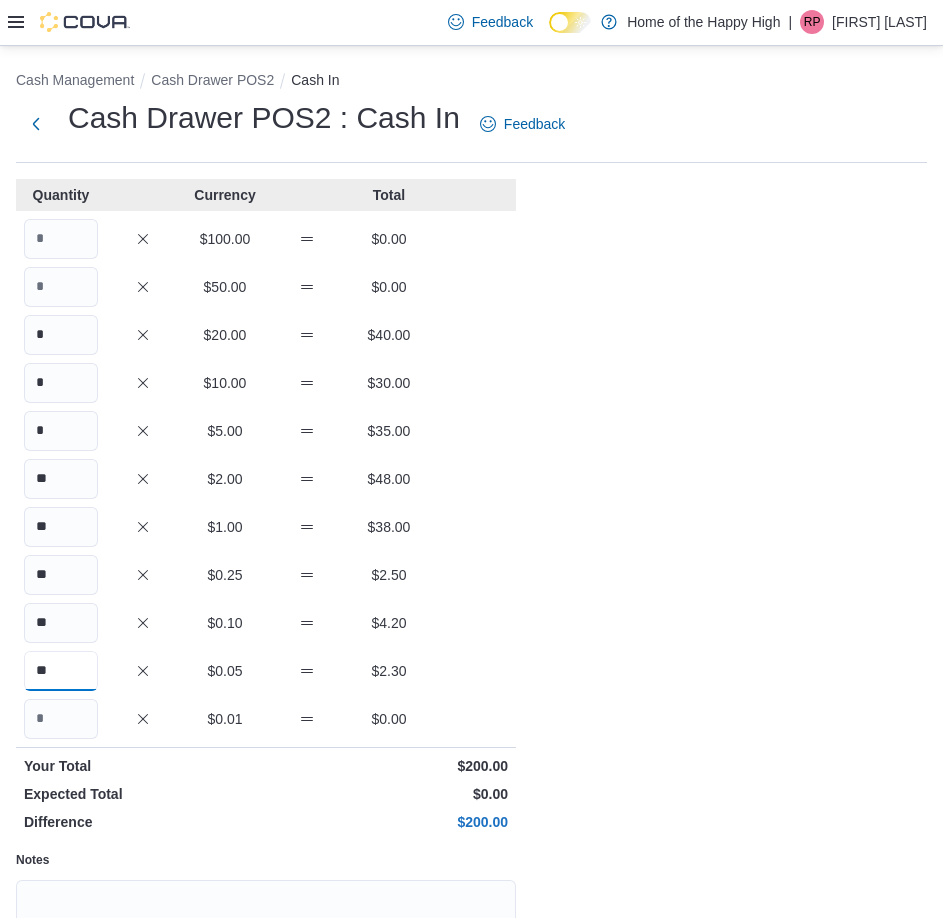 scroll, scrollTop: 199, scrollLeft: 0, axis: vertical 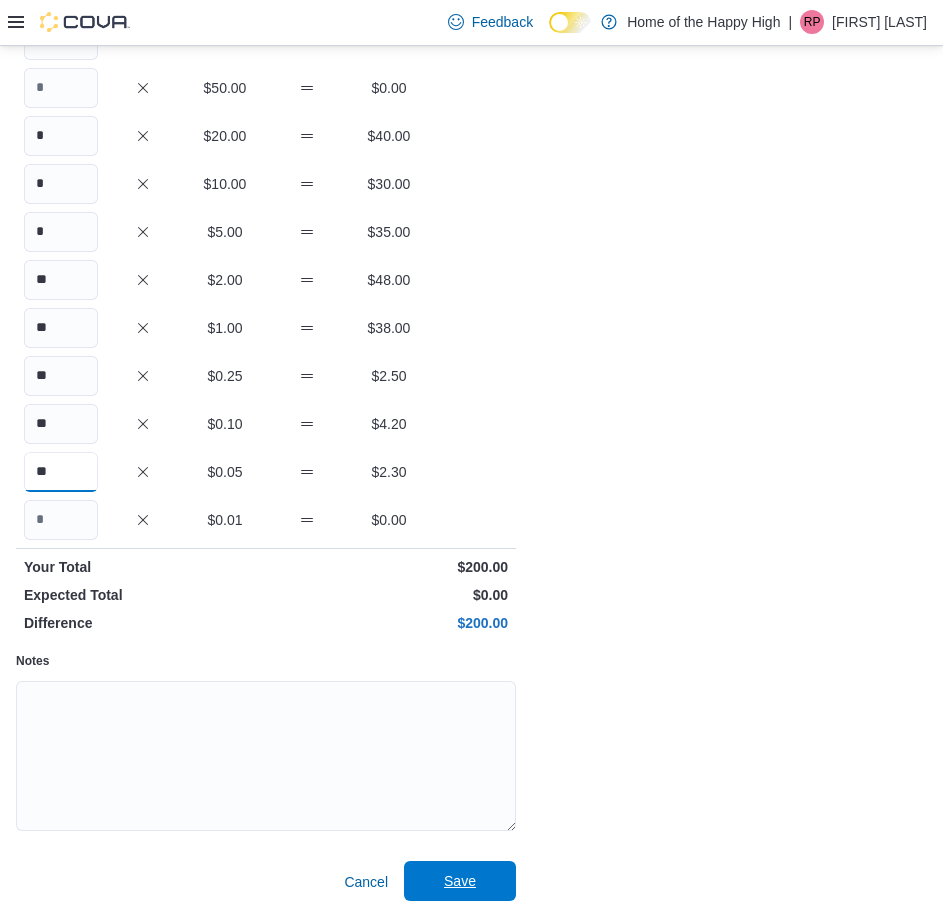 type on "**" 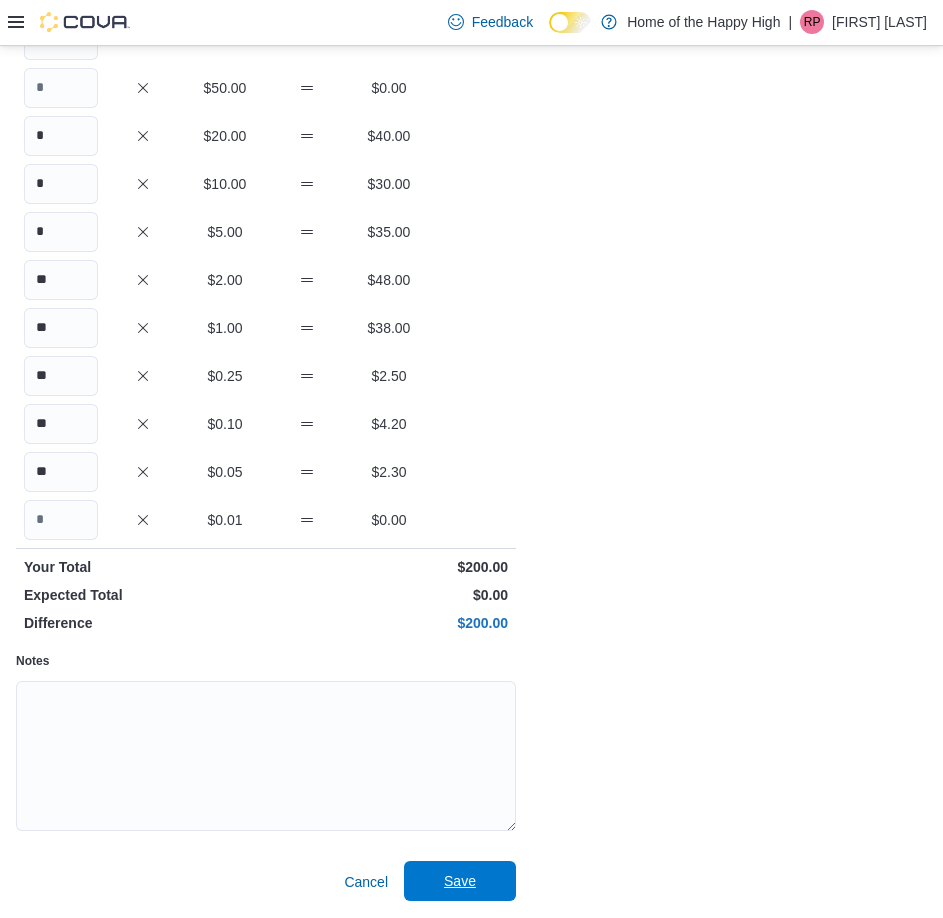 click on "Save" at bounding box center (460, 881) 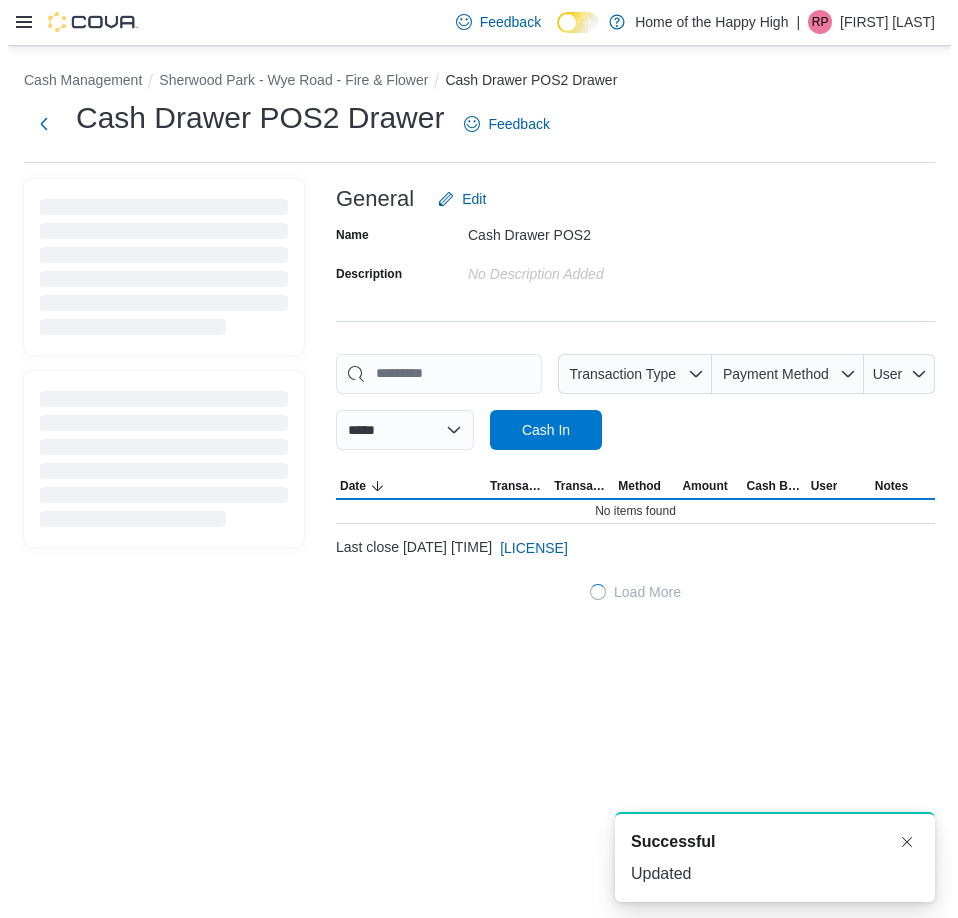 scroll, scrollTop: 0, scrollLeft: 0, axis: both 